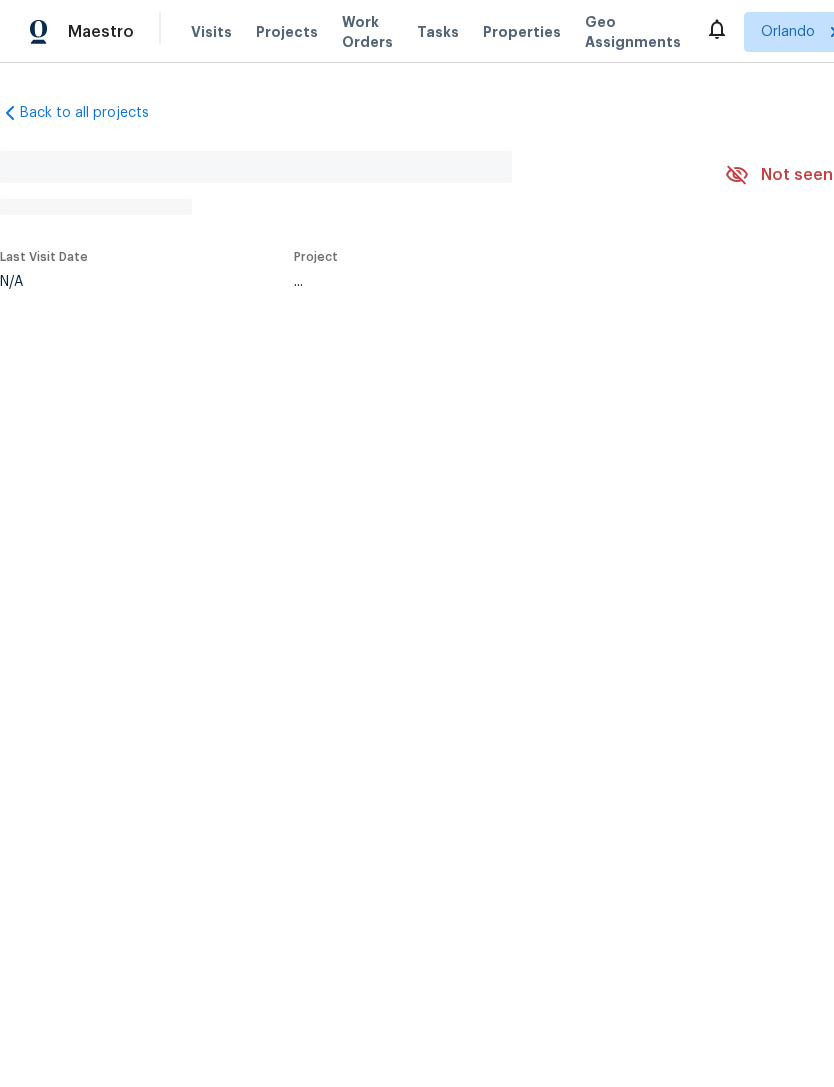 scroll, scrollTop: 0, scrollLeft: 0, axis: both 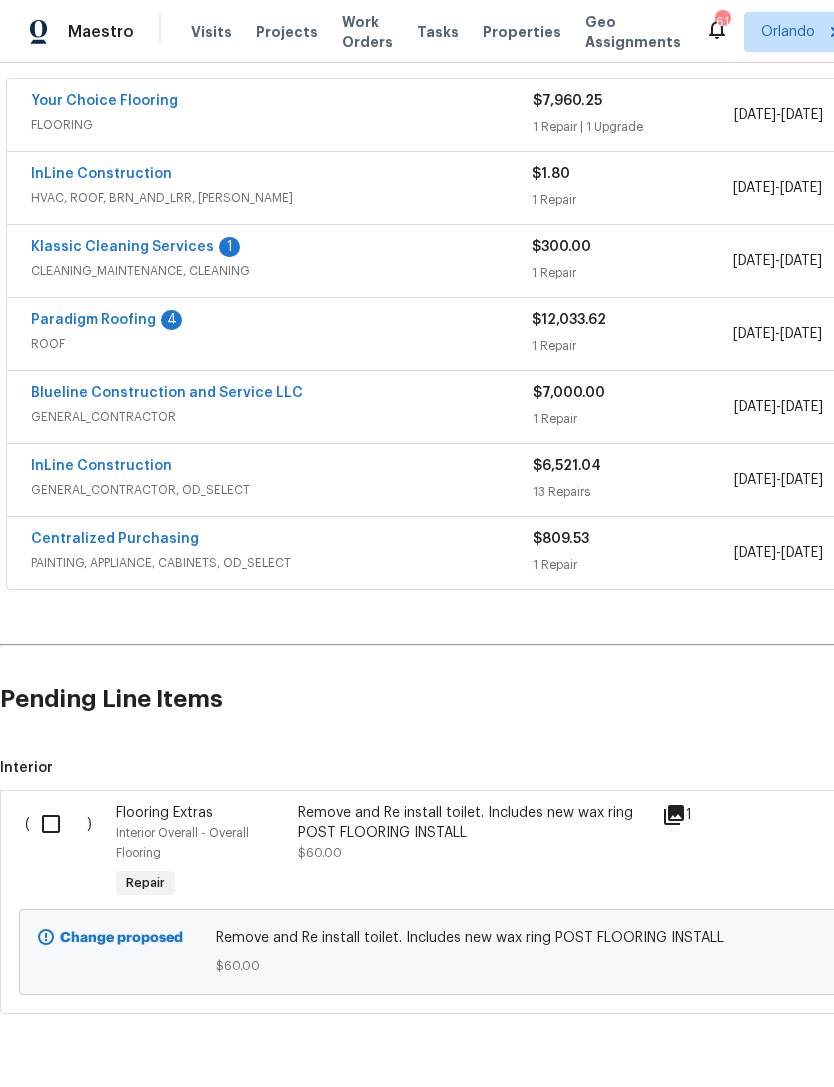click at bounding box center [58, 824] 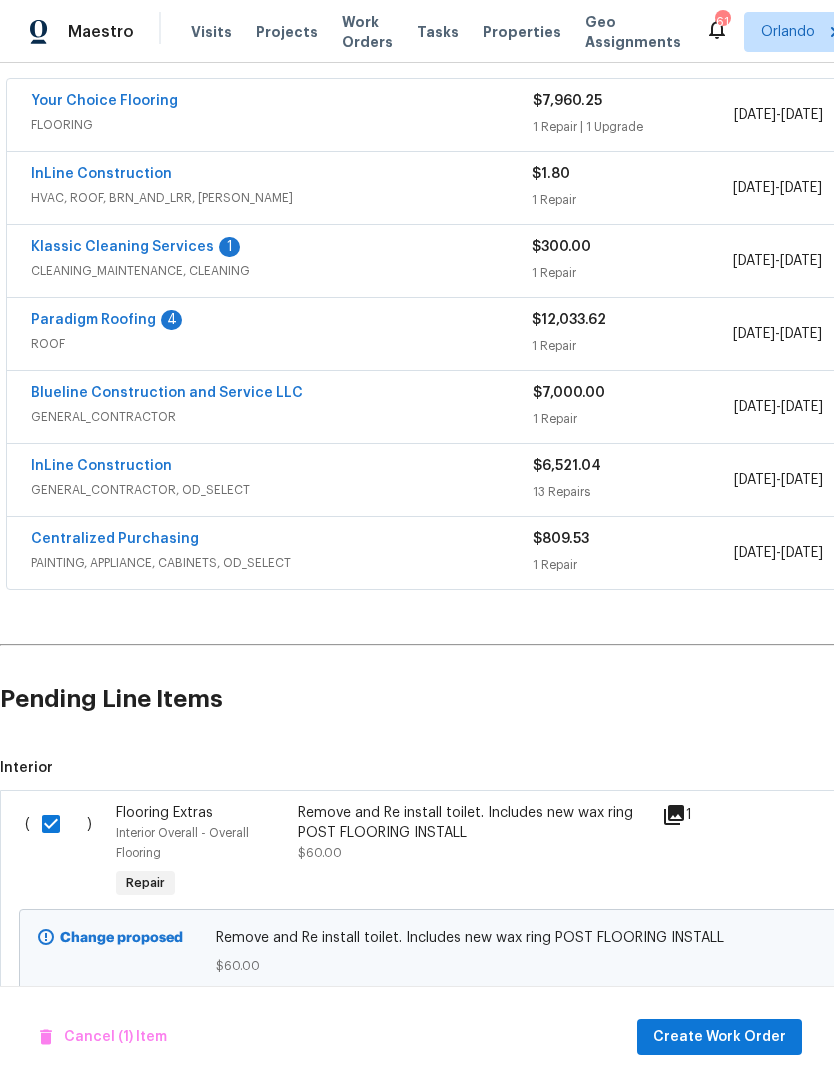 click on "Remove and Re install toilet. Includes new wax ring
POST FLOORING INSTALL $60.00" at bounding box center (565, 952) 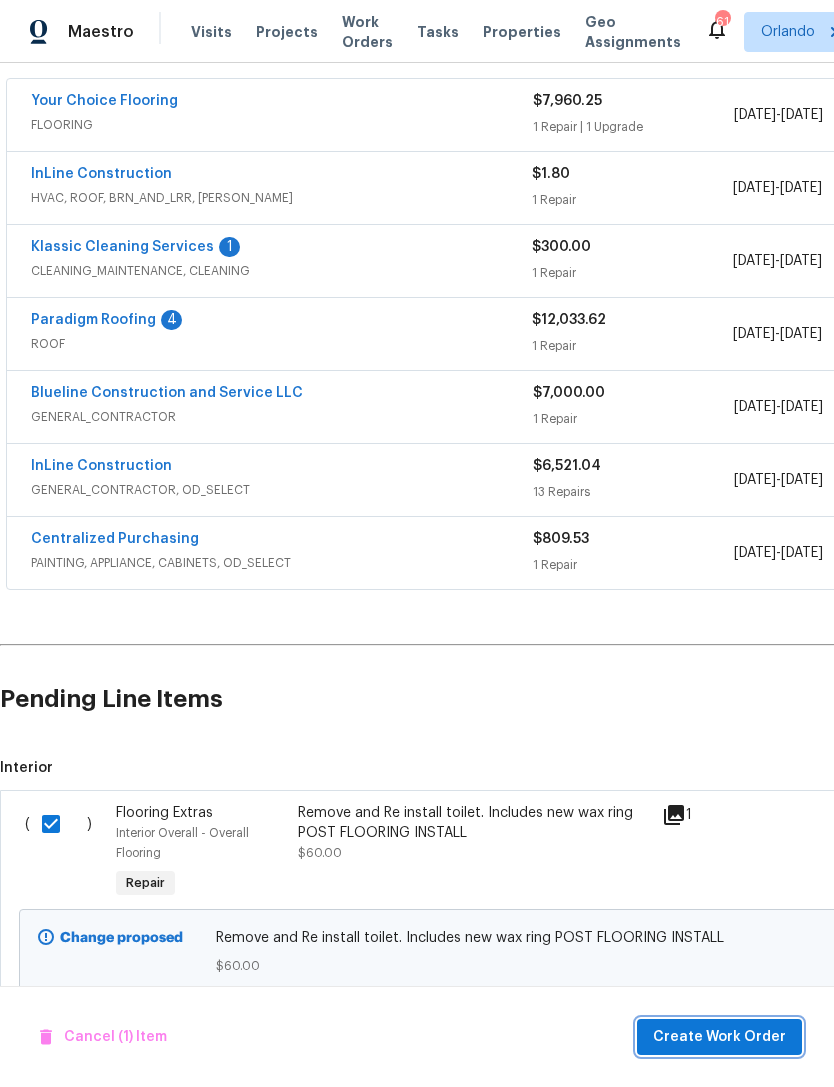 click on "Create Work Order" at bounding box center (719, 1037) 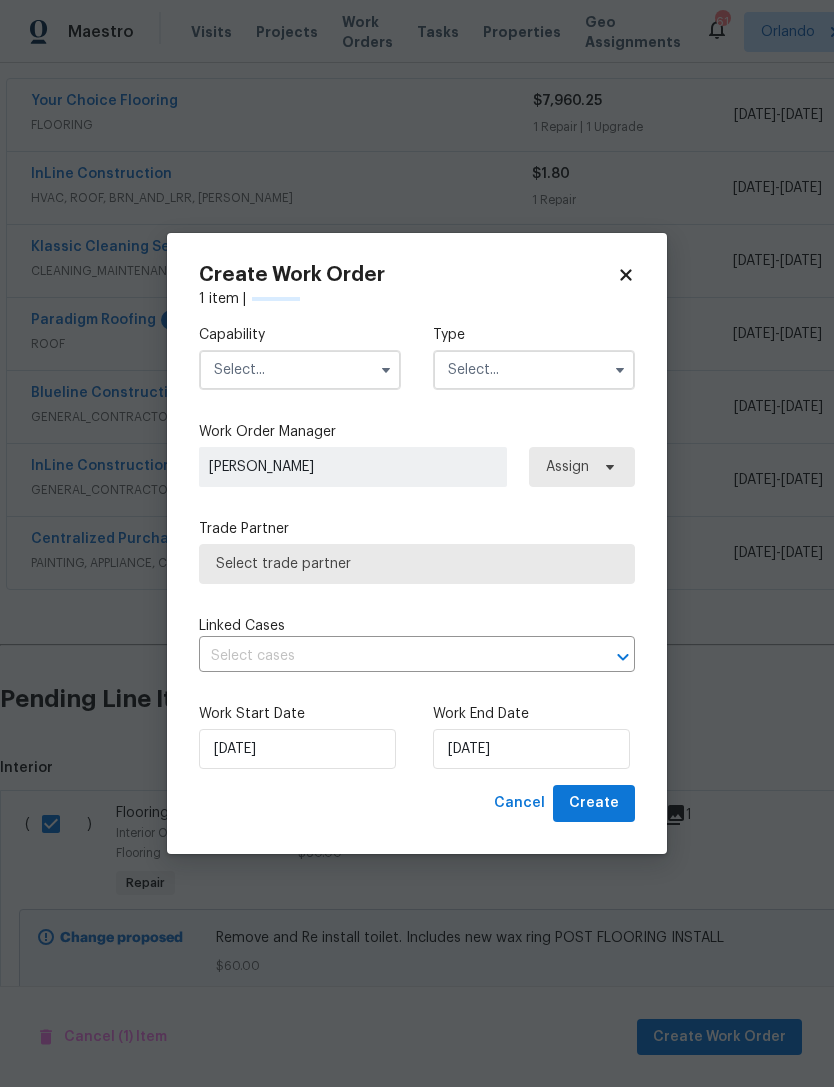 click at bounding box center (300, 370) 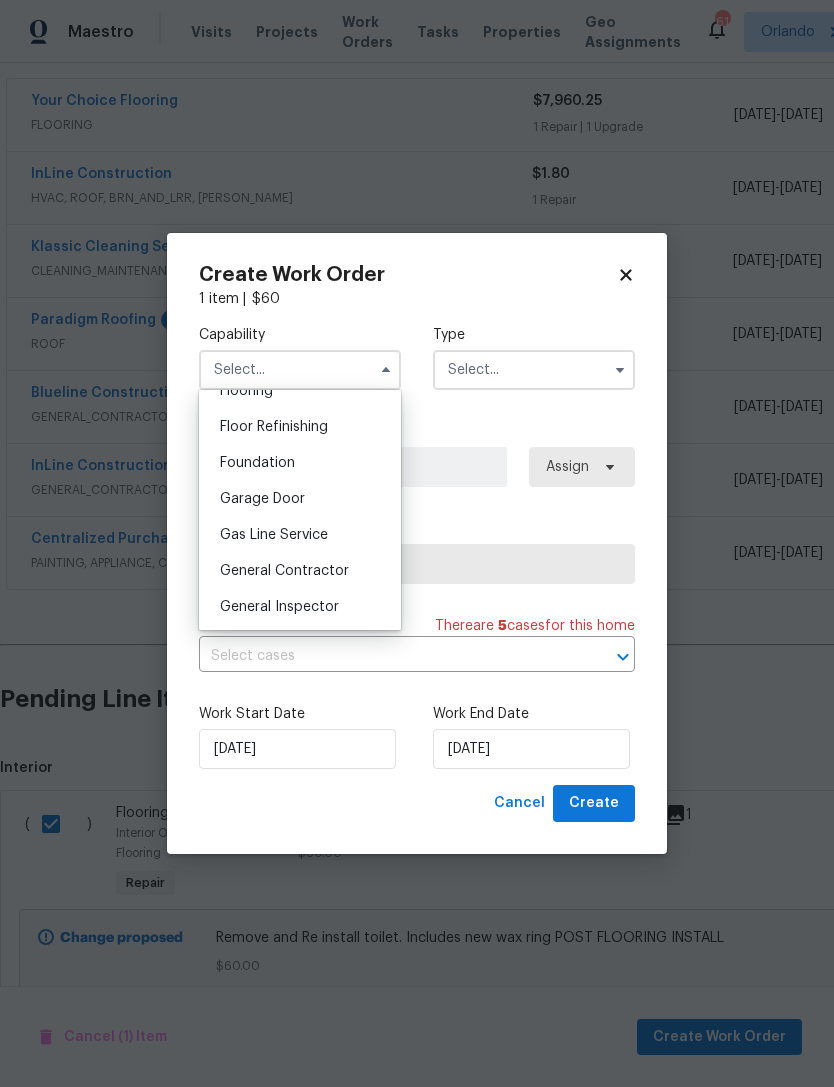 scroll, scrollTop: 807, scrollLeft: 0, axis: vertical 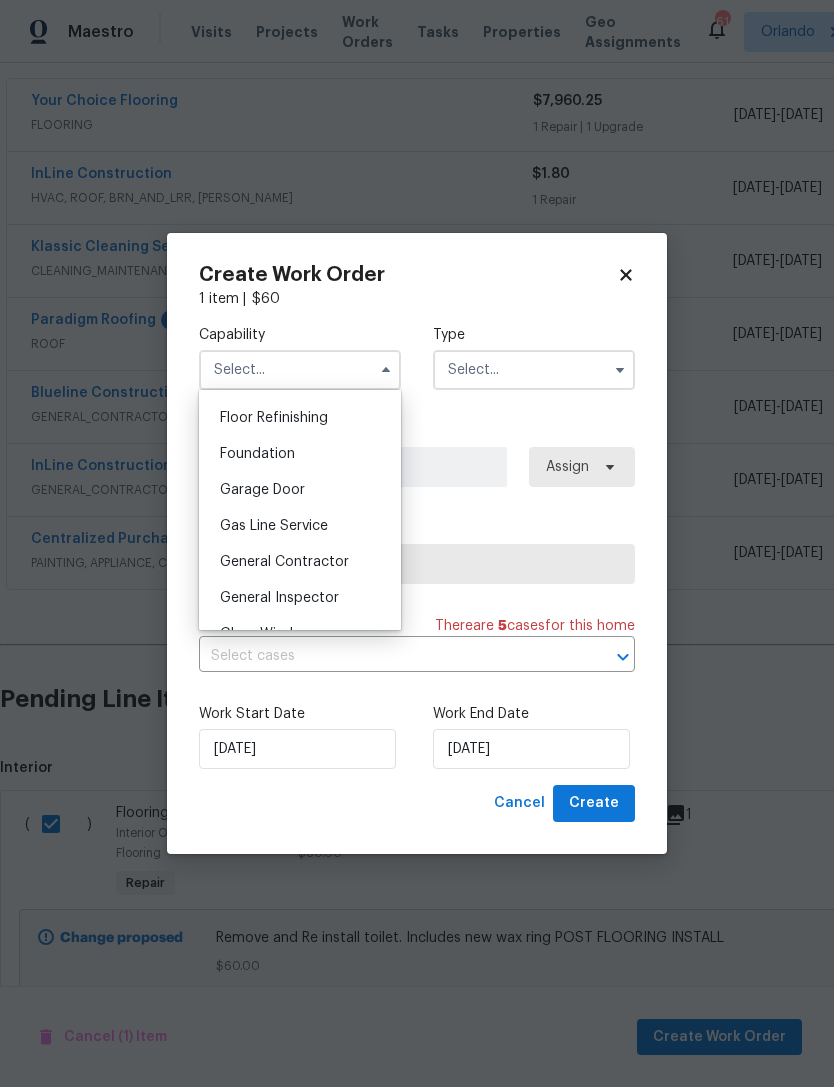 click on "General Contractor" at bounding box center [284, 562] 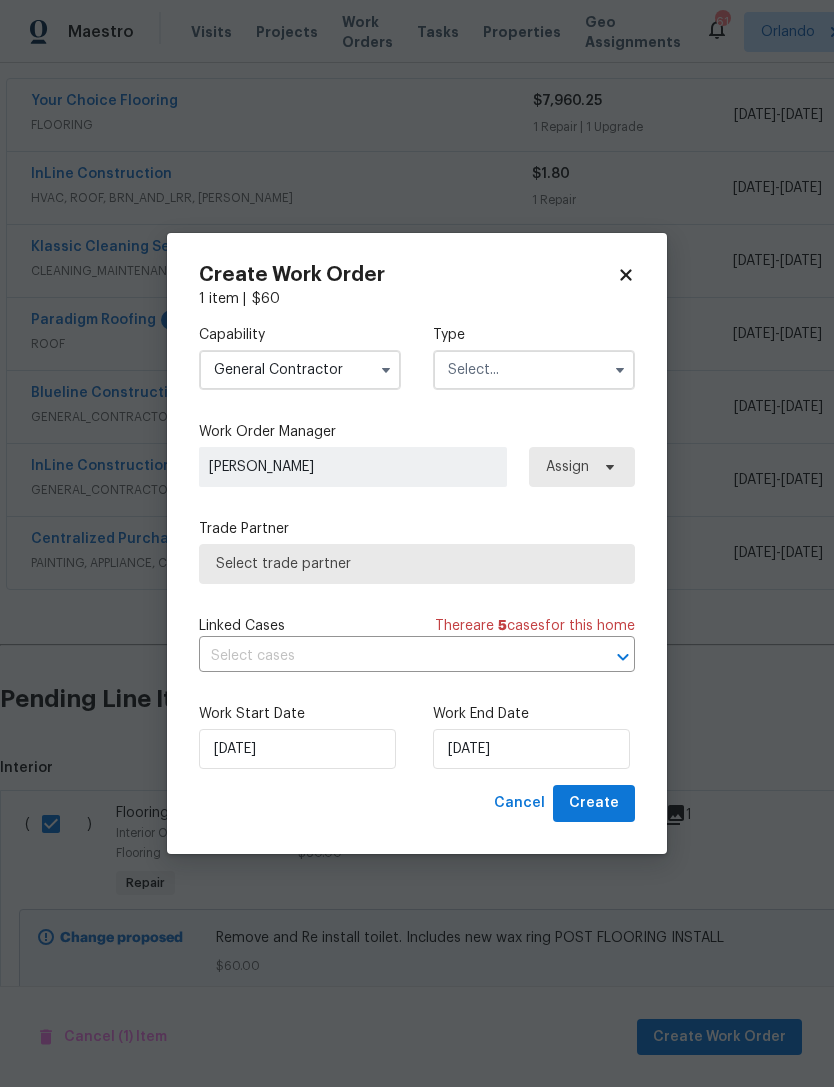 click at bounding box center (534, 370) 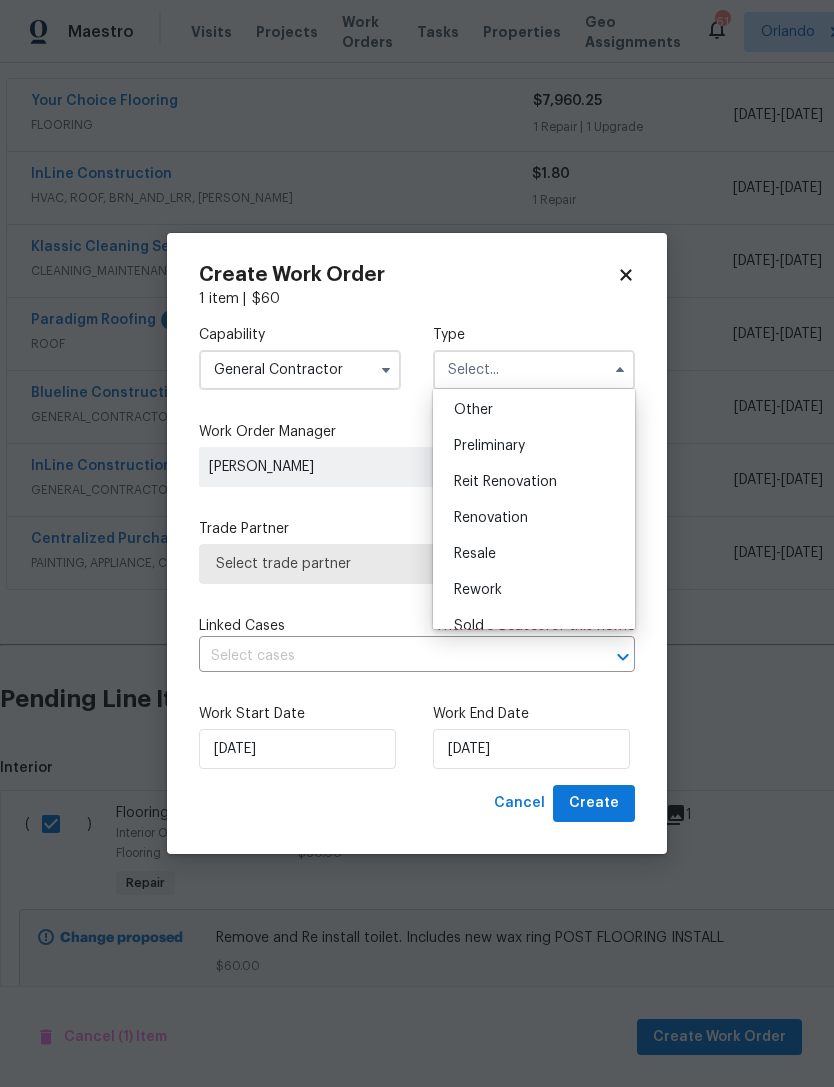 scroll, scrollTop: 399, scrollLeft: 0, axis: vertical 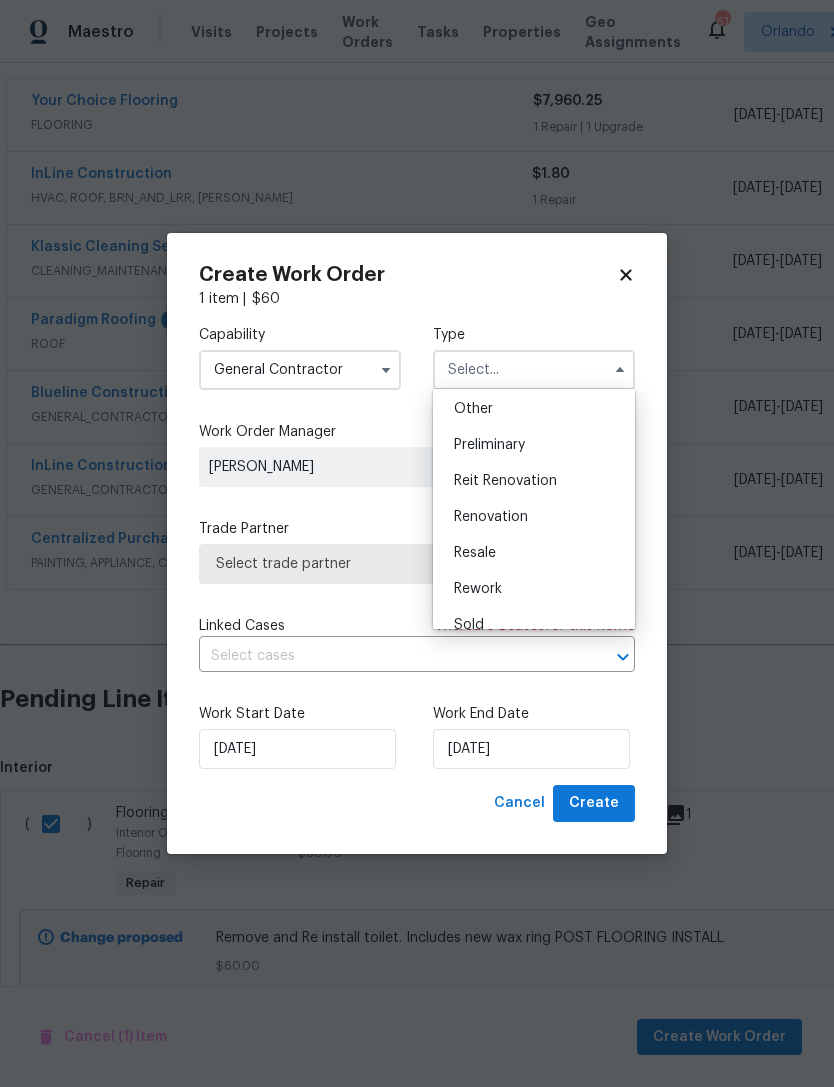 click on "Renovation" at bounding box center (534, 517) 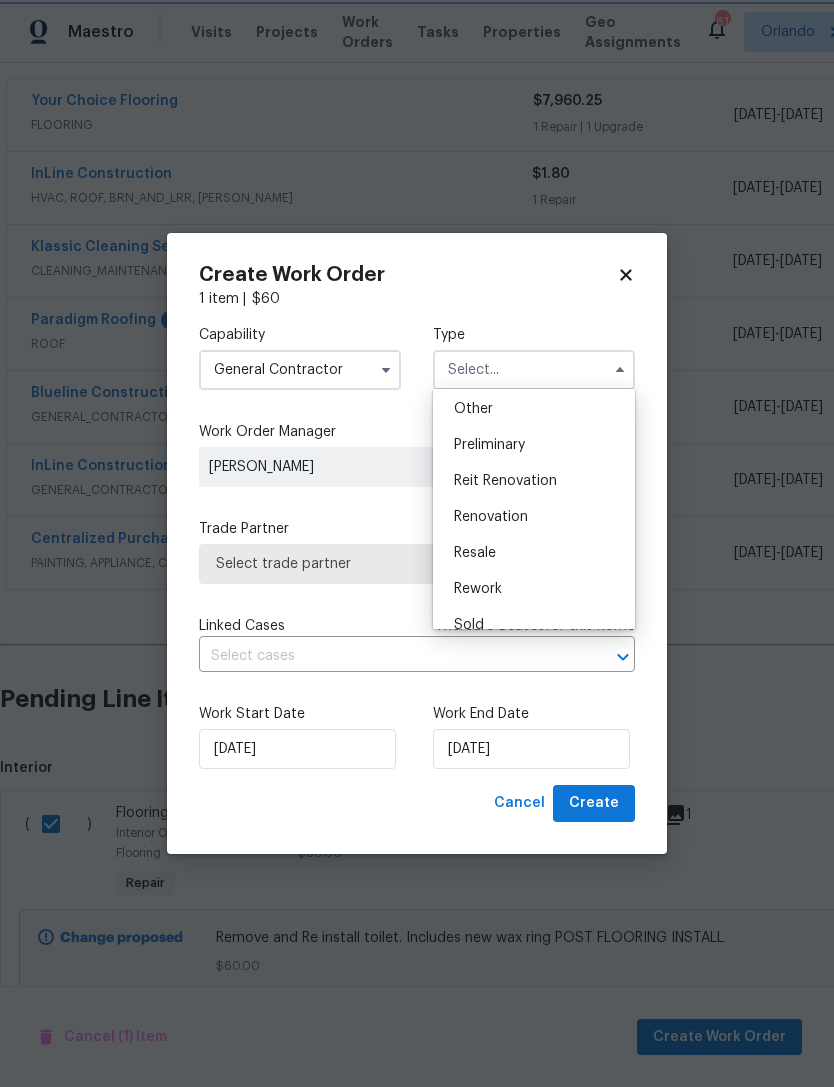 type on "Renovation" 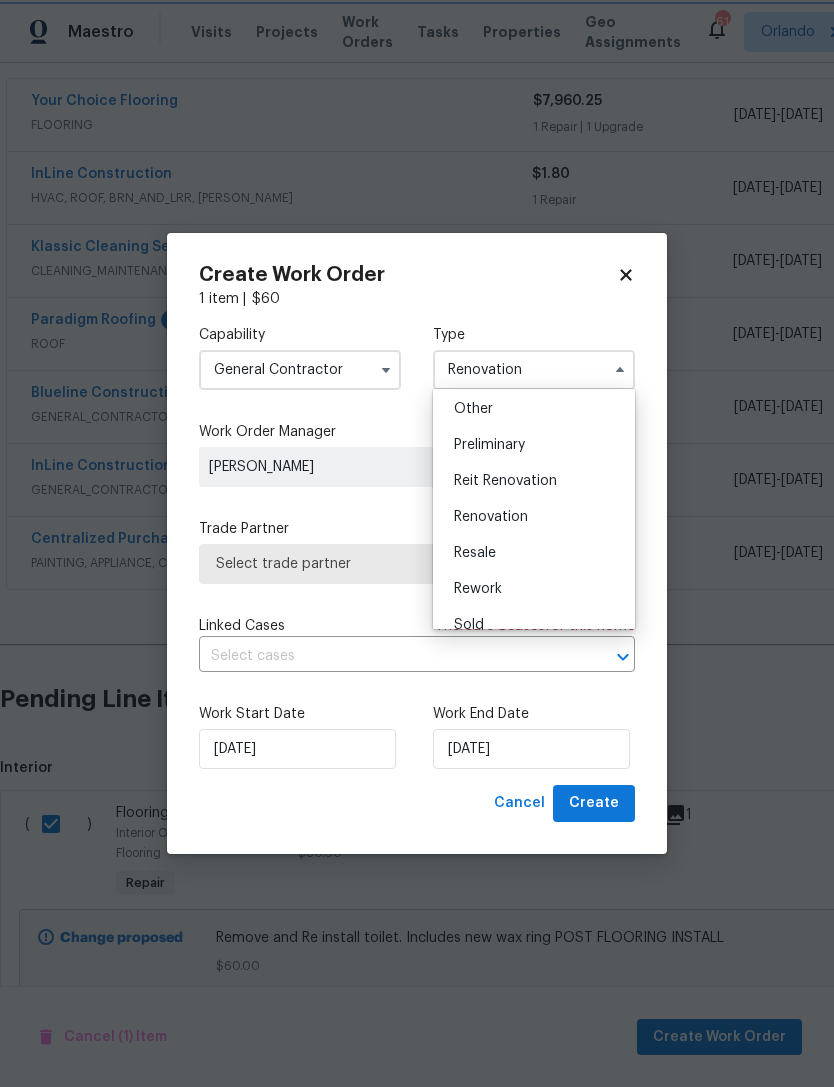 scroll, scrollTop: 0, scrollLeft: 0, axis: both 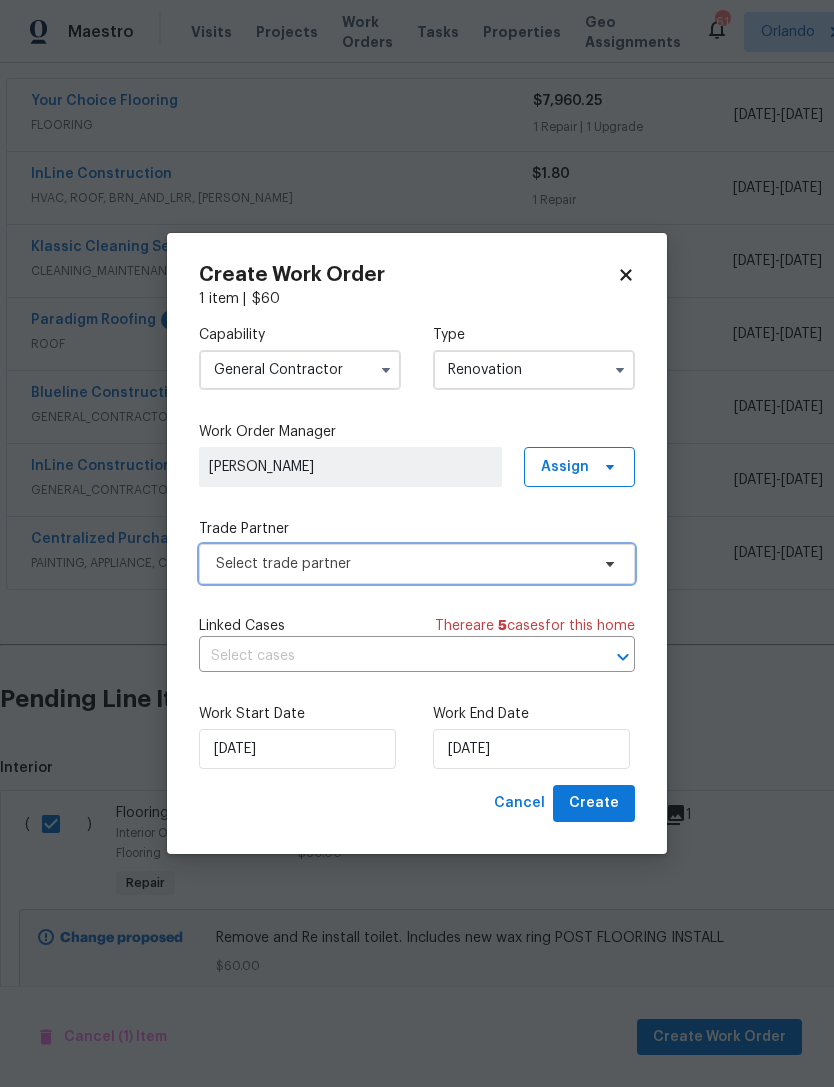 click 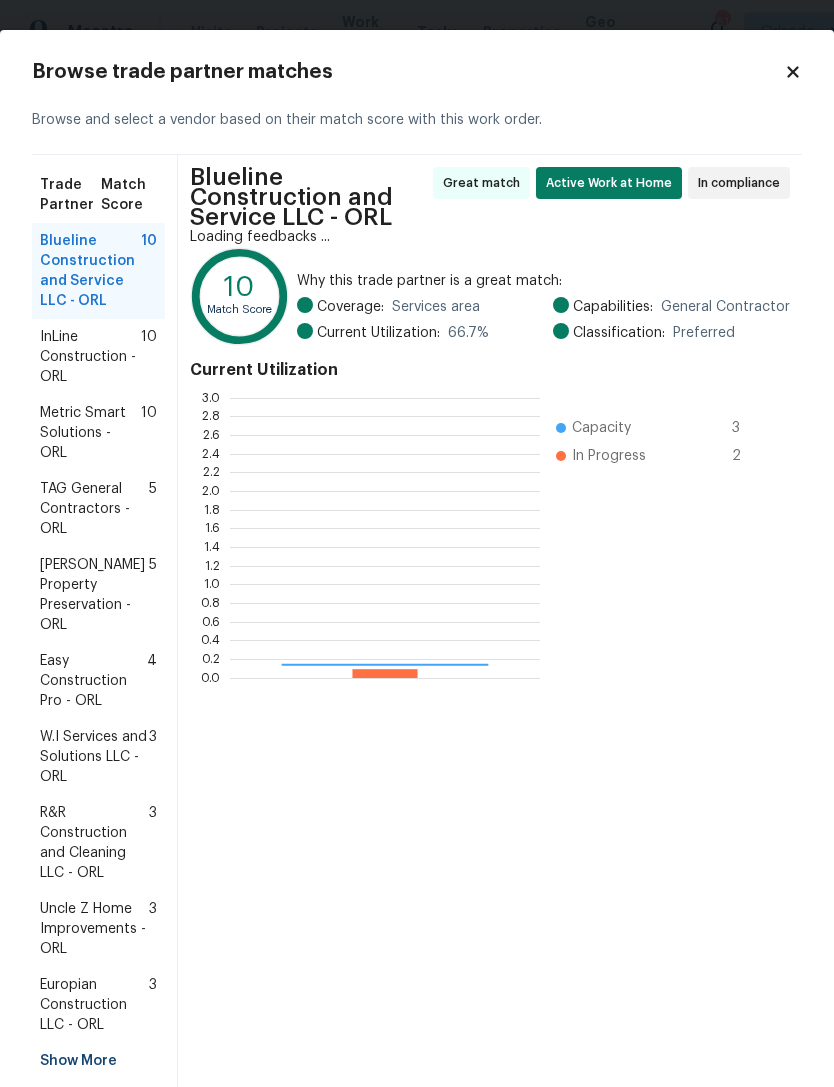scroll, scrollTop: 2, scrollLeft: 2, axis: both 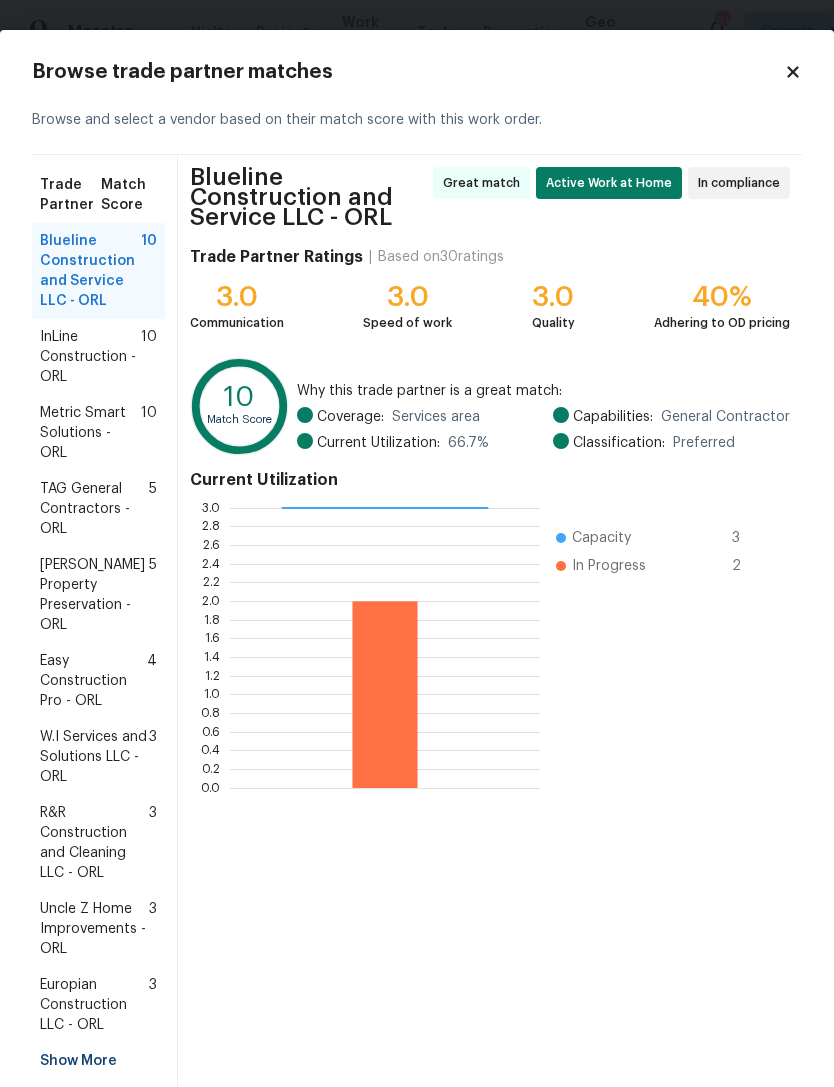 click on "InLine Construction - ORL" at bounding box center (90, 357) 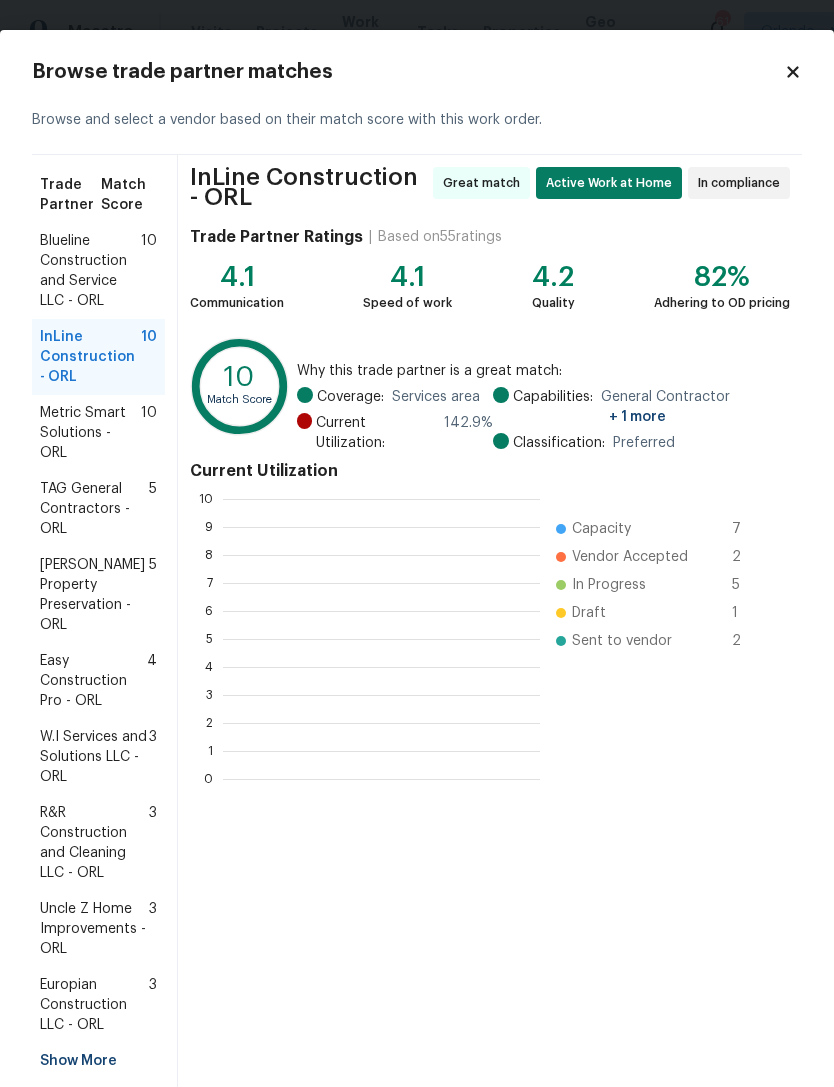 scroll, scrollTop: 2, scrollLeft: 2, axis: both 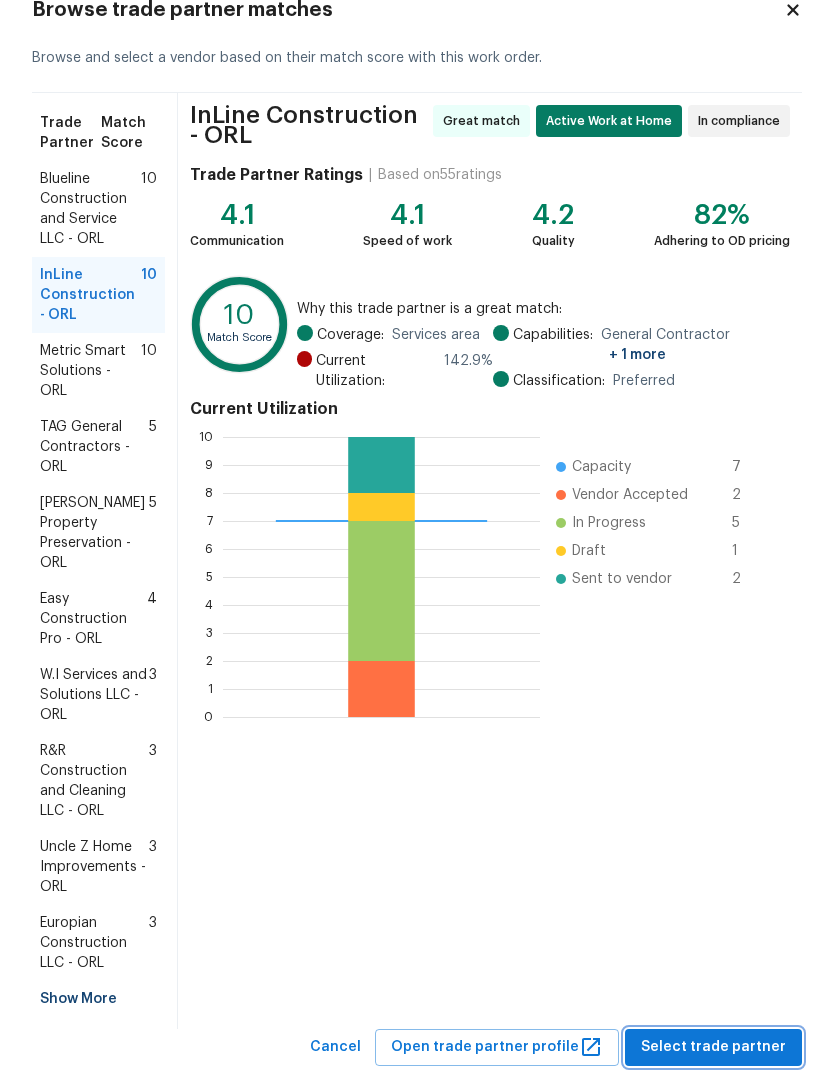 click on "Select trade partner" at bounding box center (713, 1047) 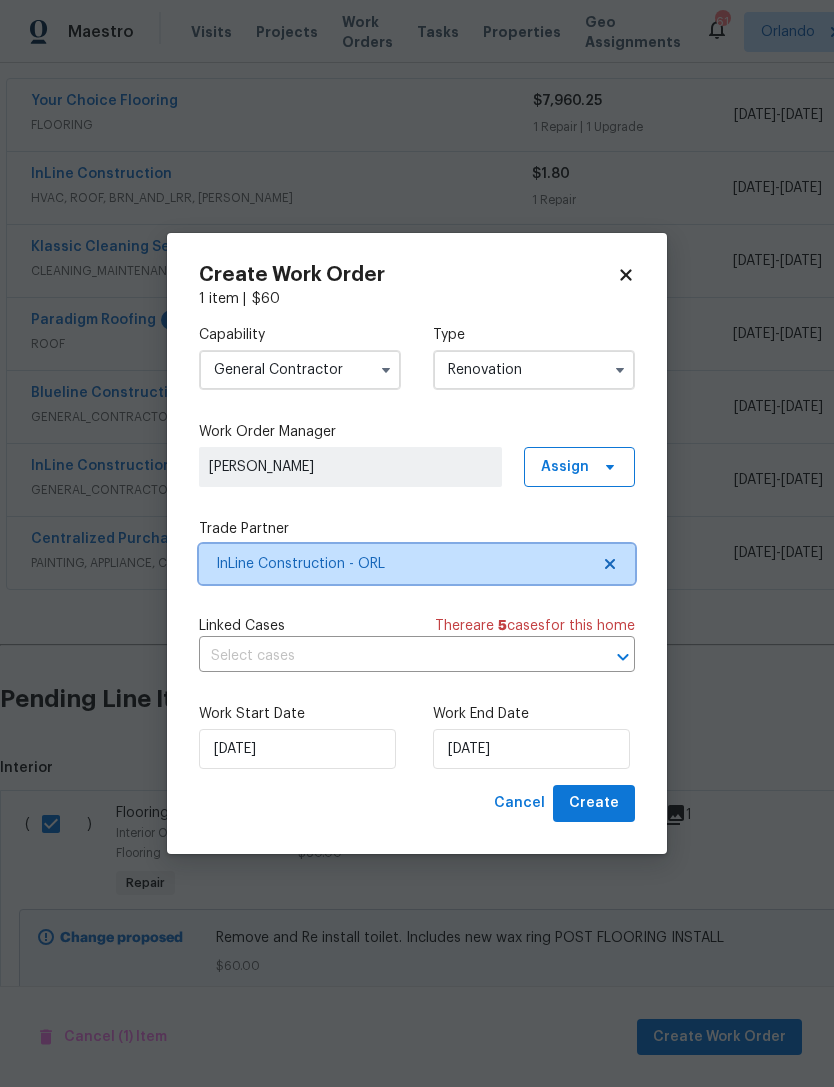 scroll, scrollTop: 0, scrollLeft: 0, axis: both 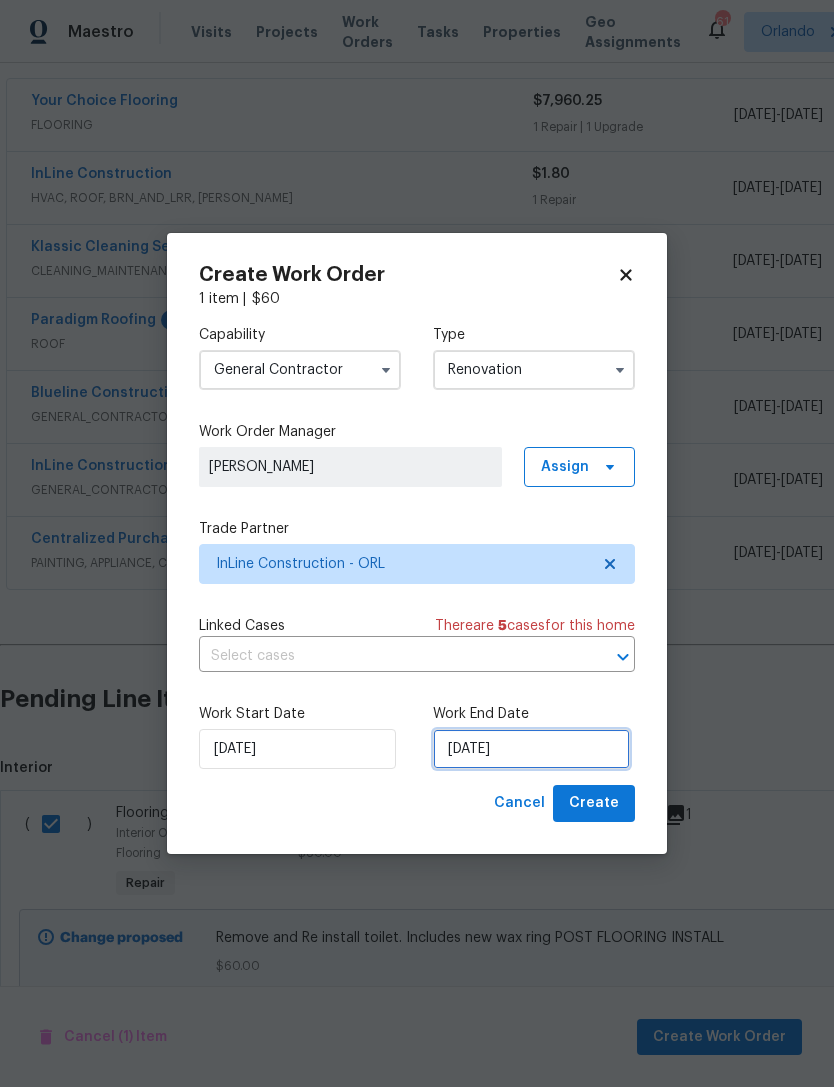 click on "[DATE]" at bounding box center (531, 749) 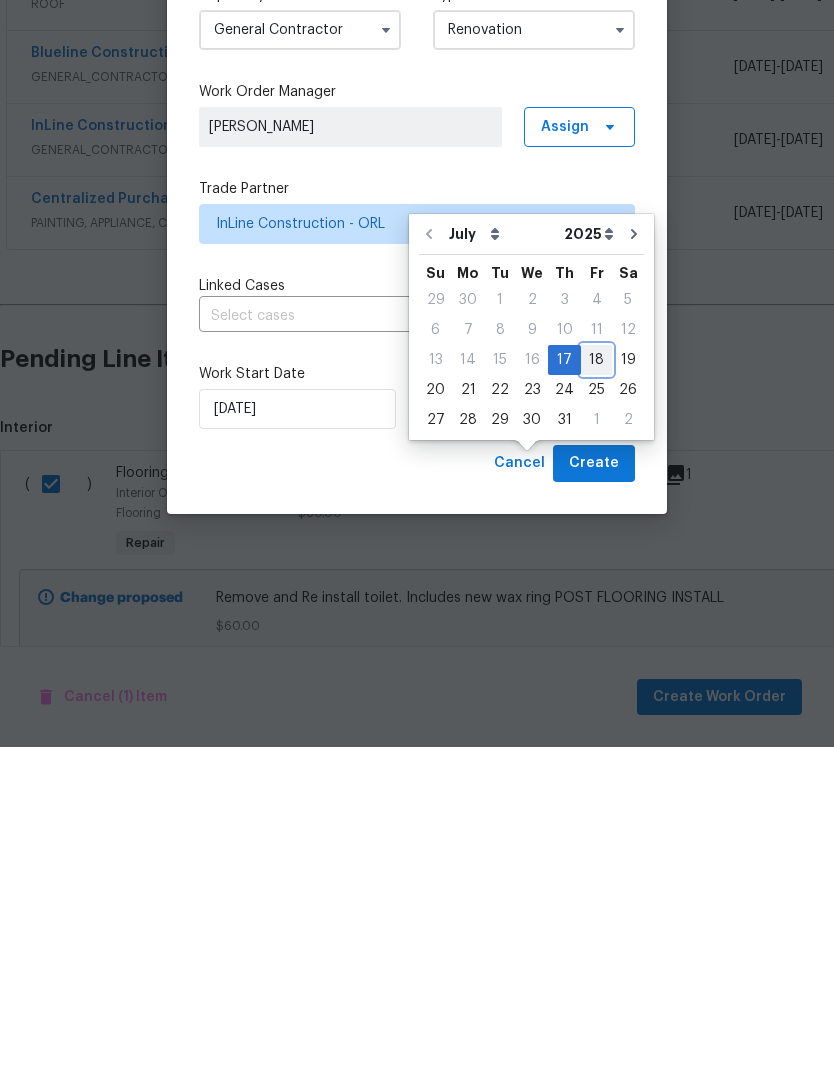 click on "18" at bounding box center [596, 700] 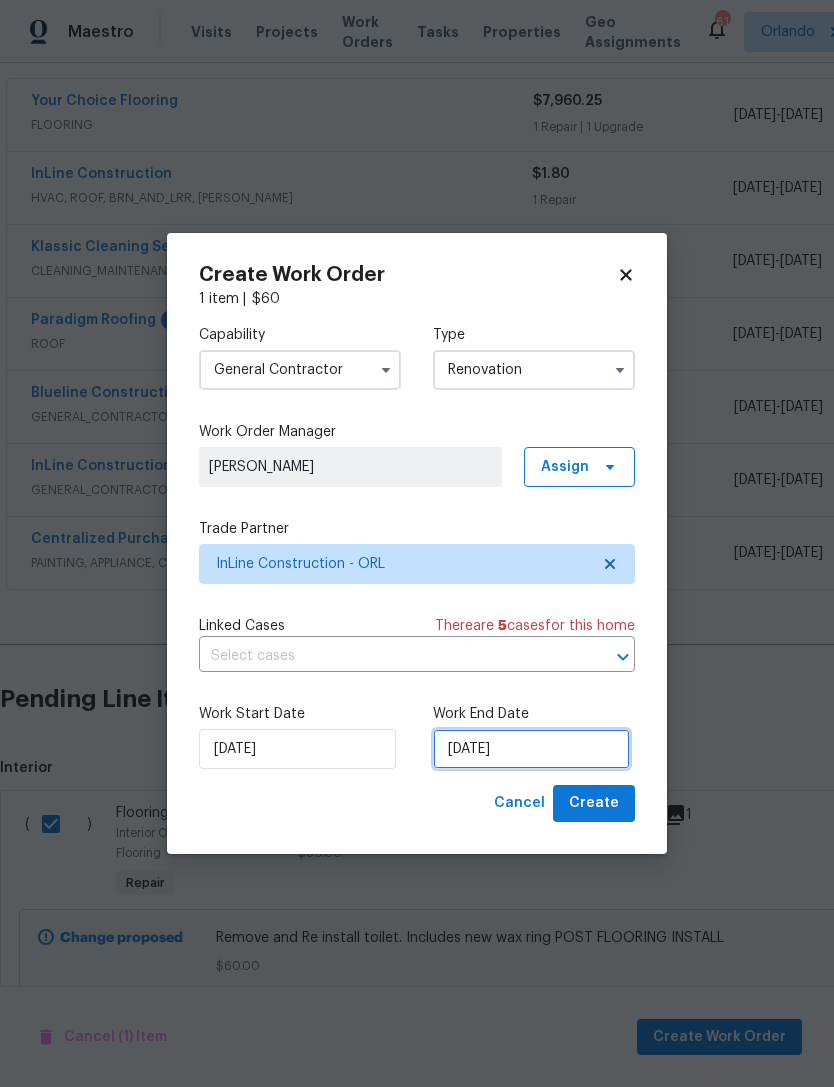 click on "[DATE]" at bounding box center [531, 749] 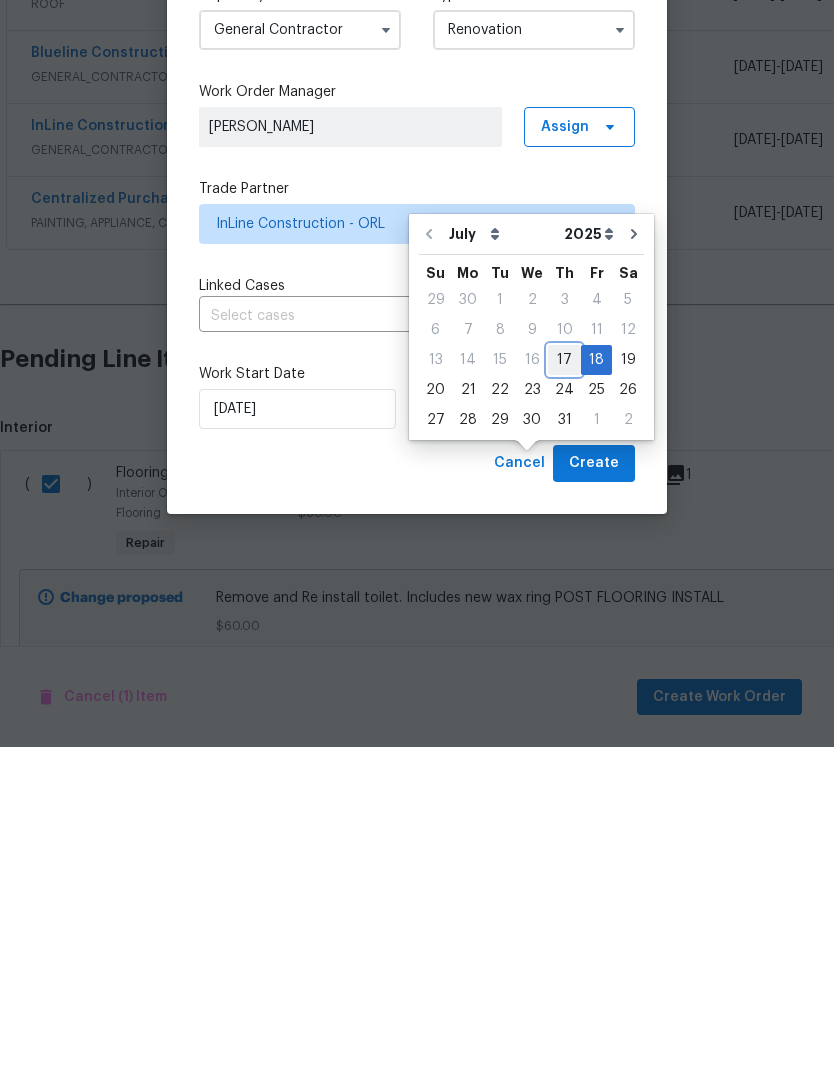 click on "17" at bounding box center (564, 700) 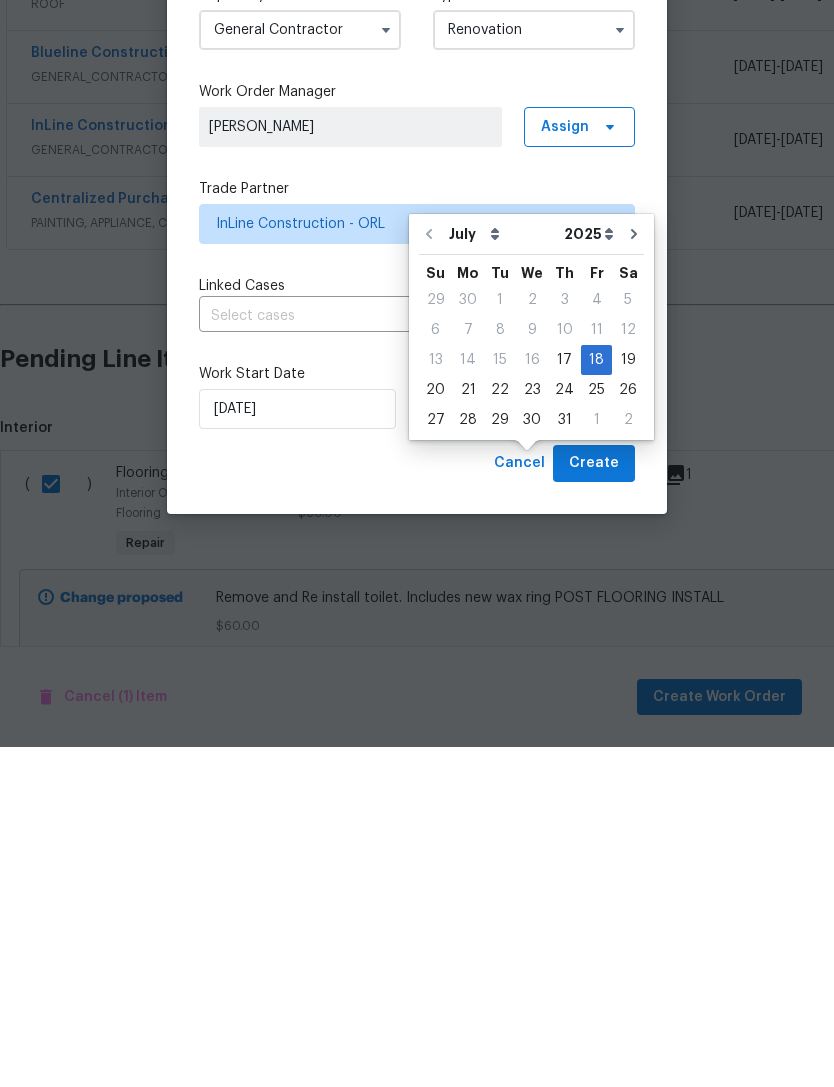 type on "[DATE]" 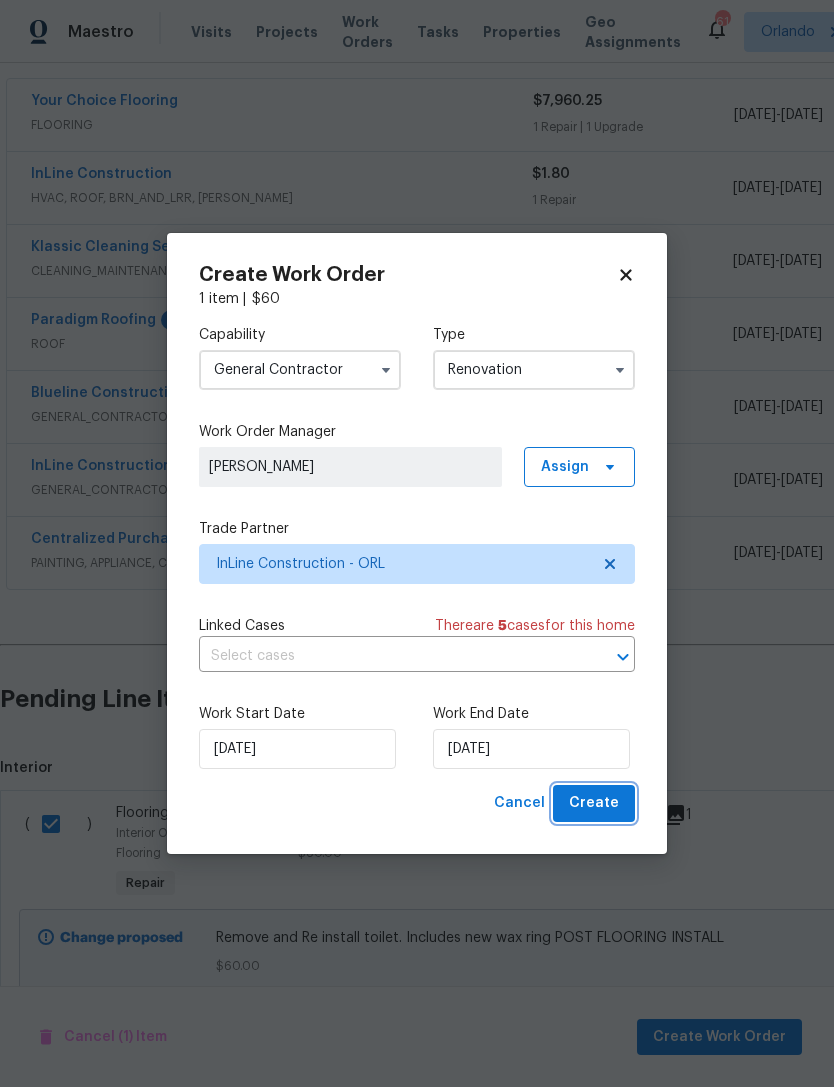 click on "Create" at bounding box center [594, 803] 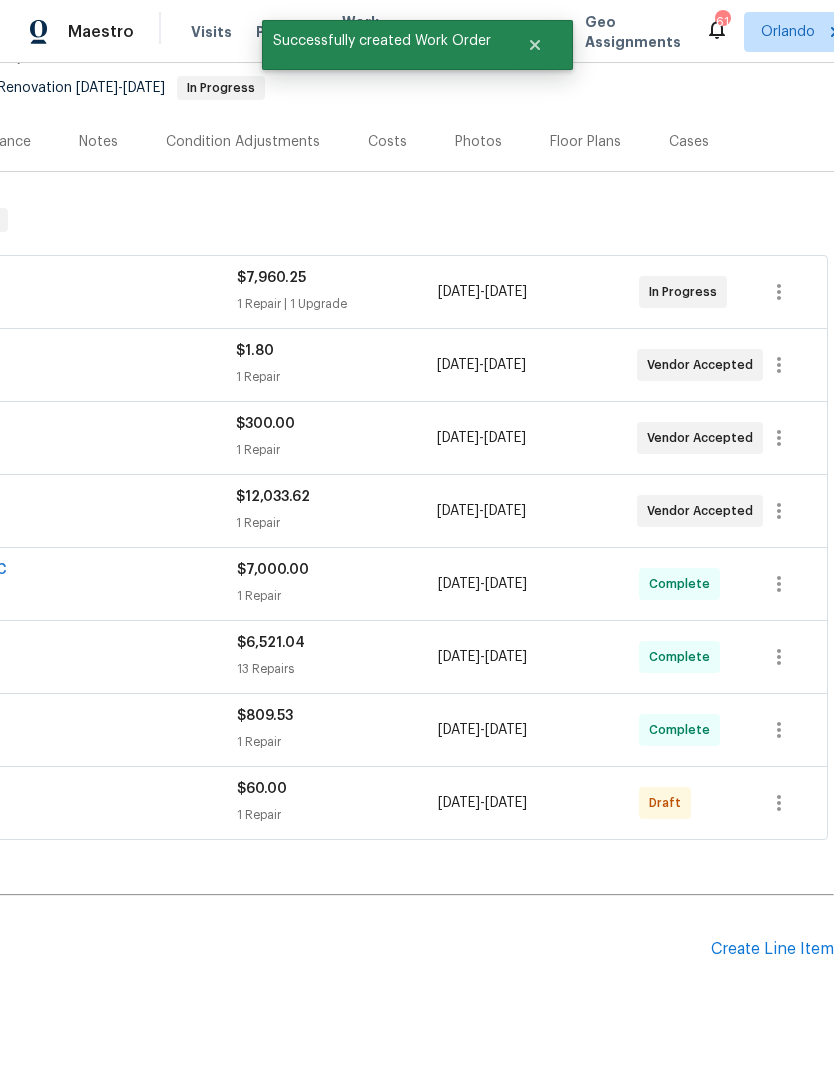 scroll, scrollTop: 191, scrollLeft: 296, axis: both 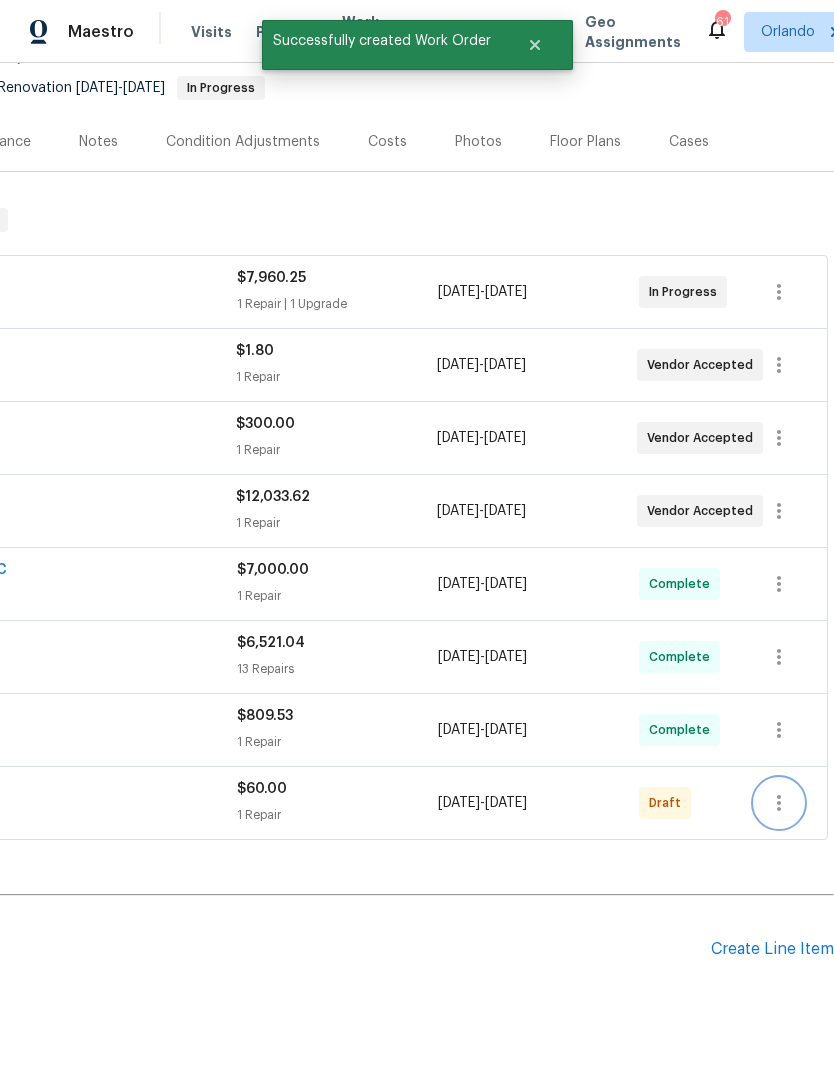 click 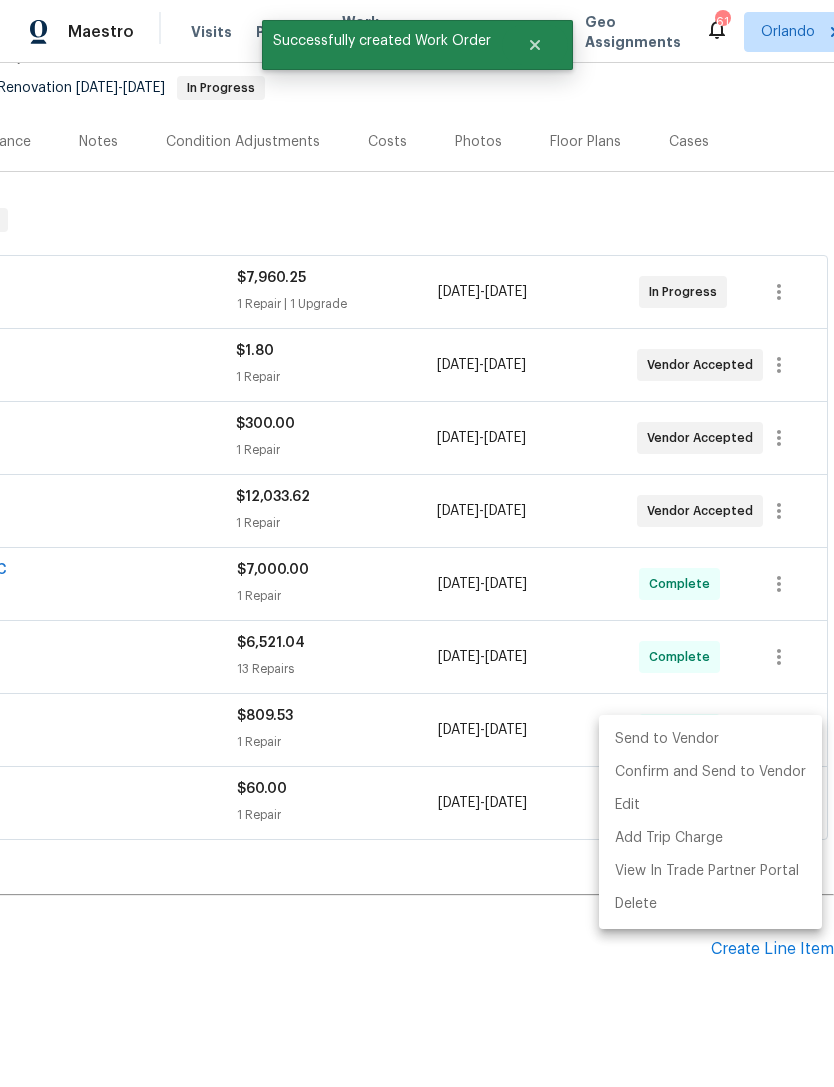 click on "Send to Vendor" at bounding box center [710, 739] 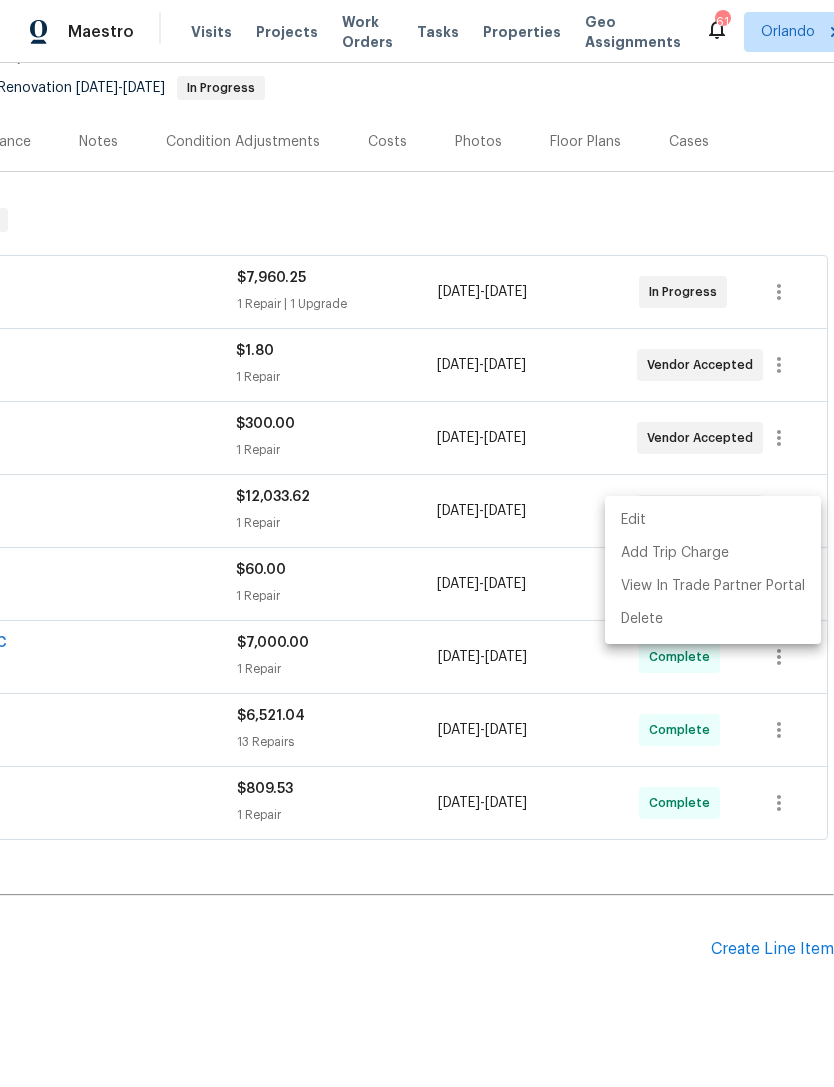 click at bounding box center [417, 543] 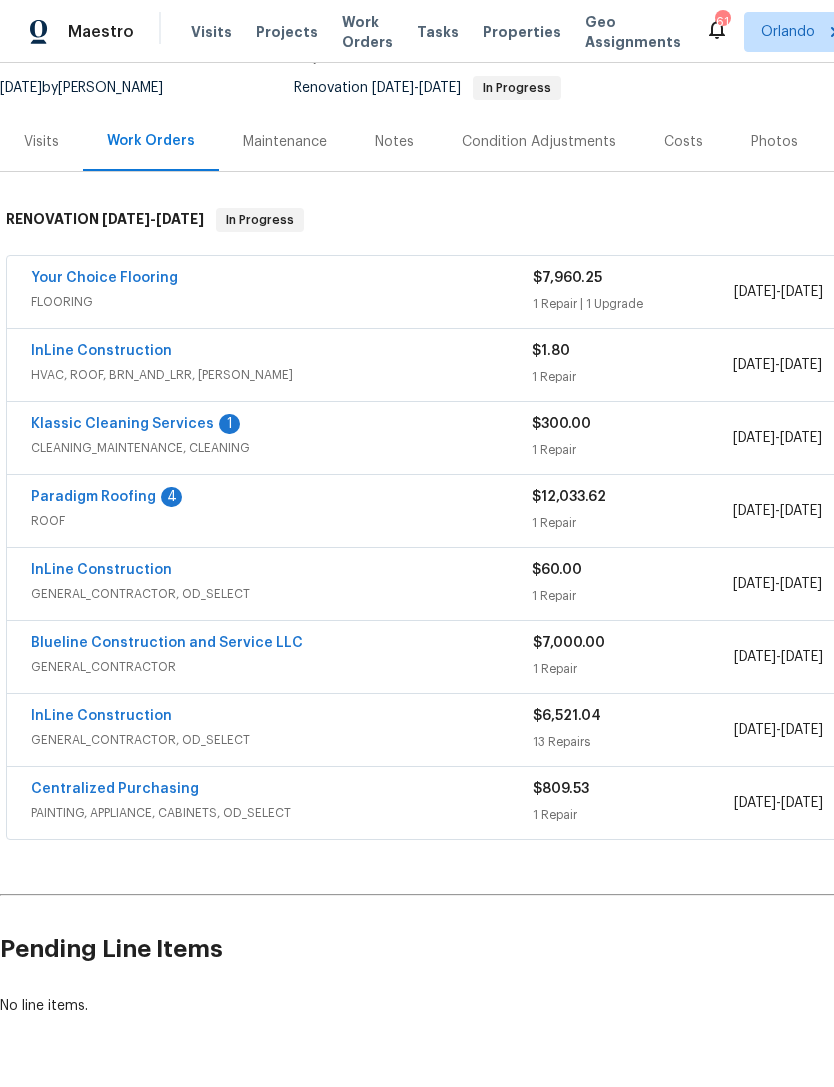 scroll, scrollTop: 191, scrollLeft: 0, axis: vertical 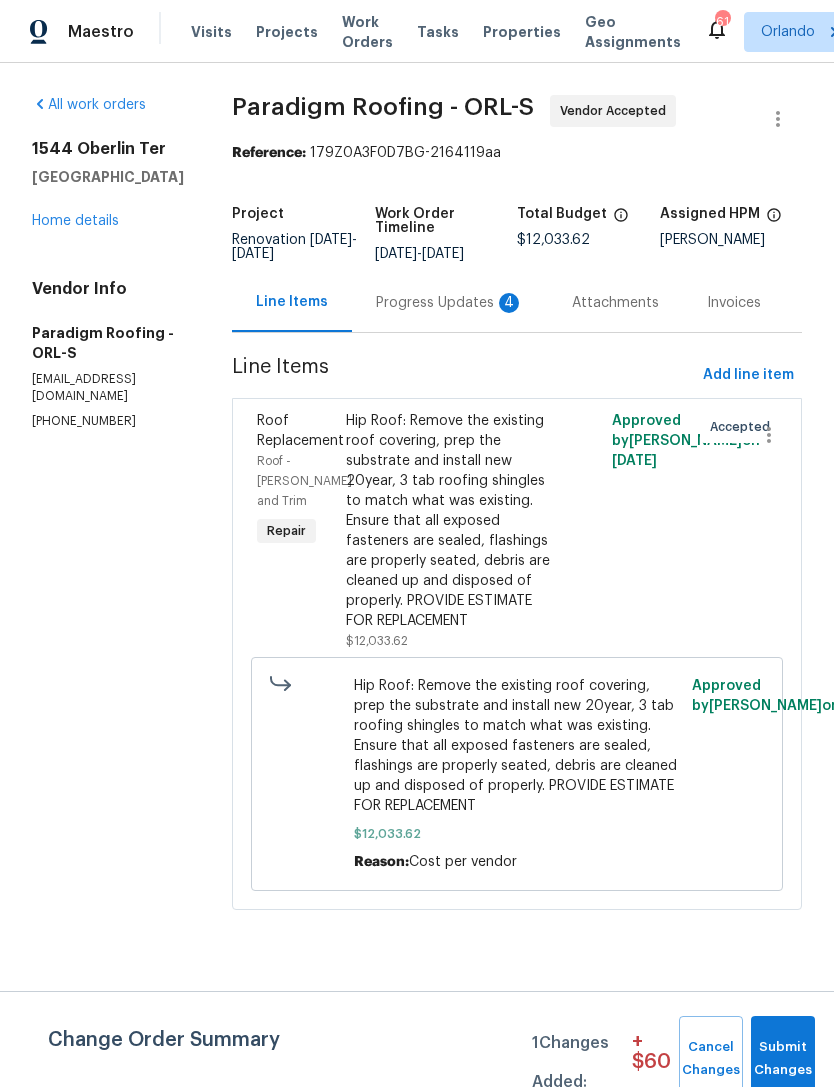 click on "Progress Updates 4" at bounding box center (450, 303) 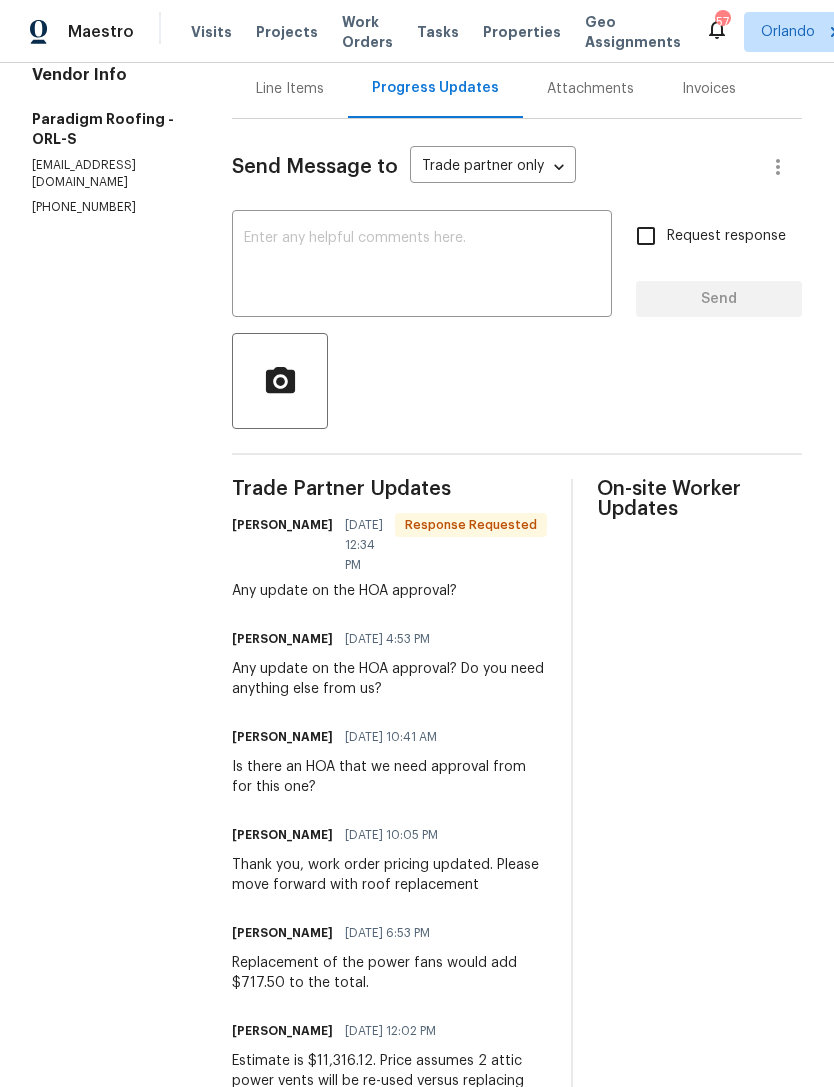 scroll, scrollTop: 216, scrollLeft: 0, axis: vertical 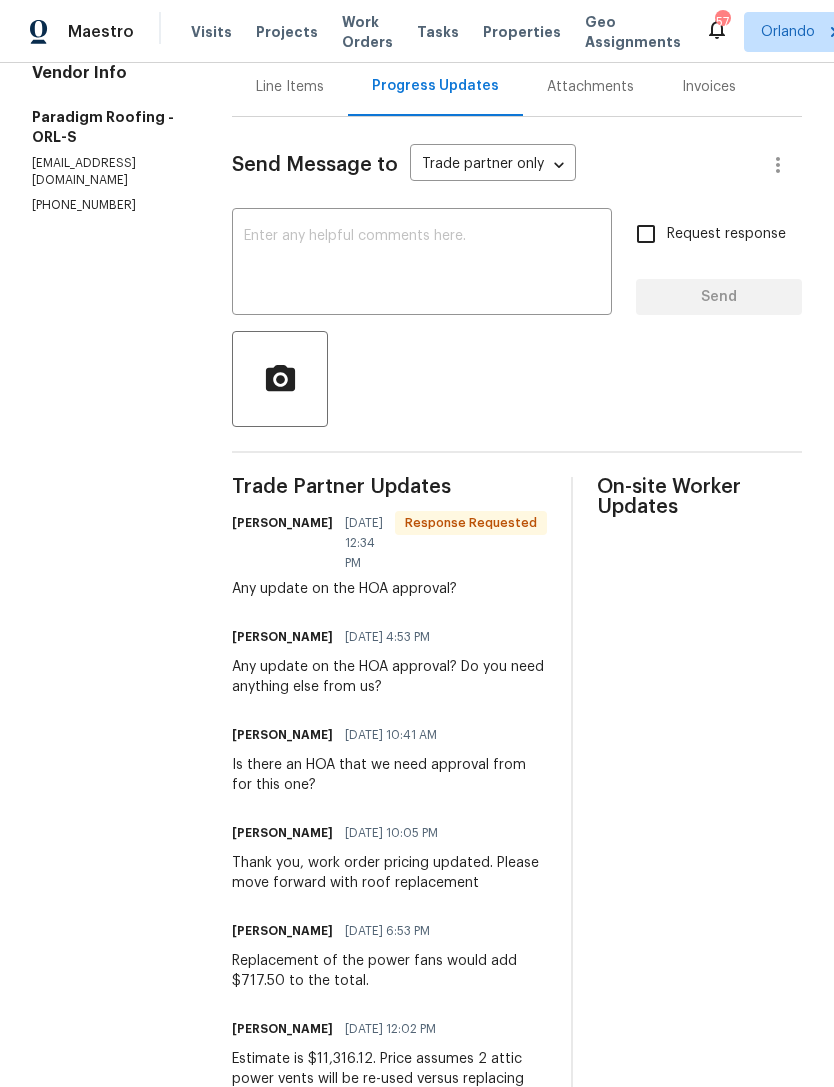 click at bounding box center (422, 264) 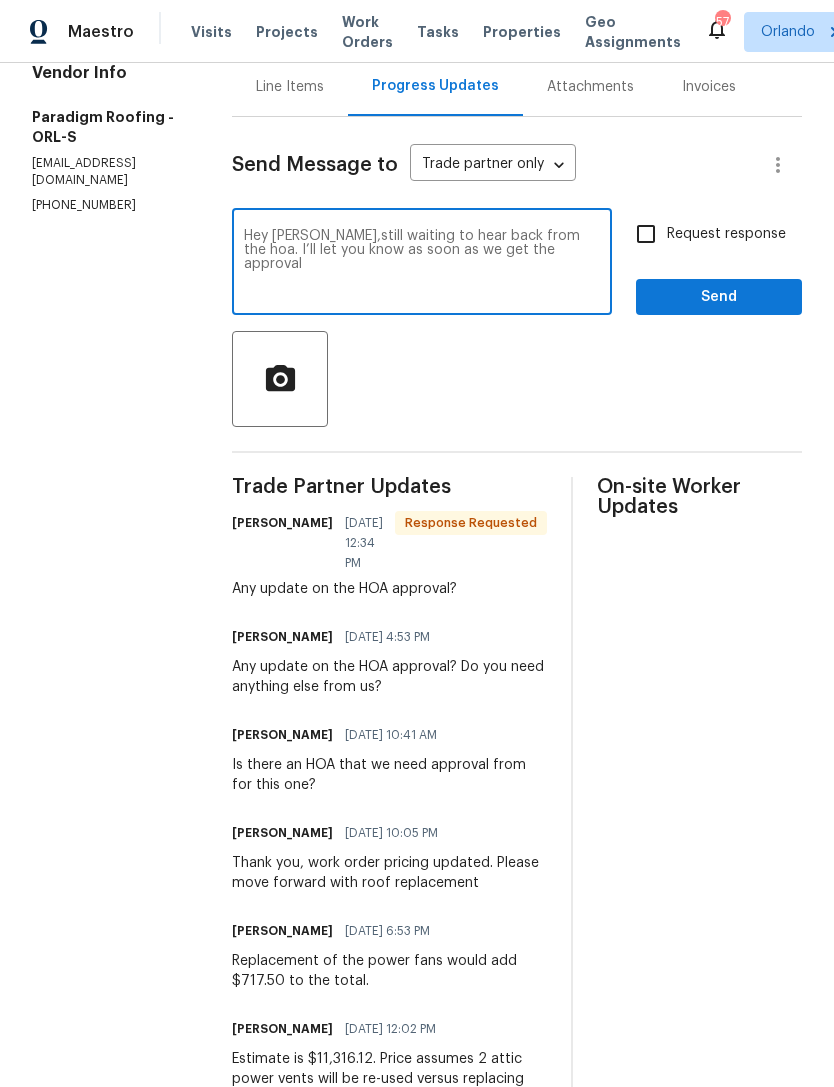 click on "Hey [PERSON_NAME],still waiting to hear back from the hoa. I’ll let you know as soon as we get the approval" at bounding box center [422, 264] 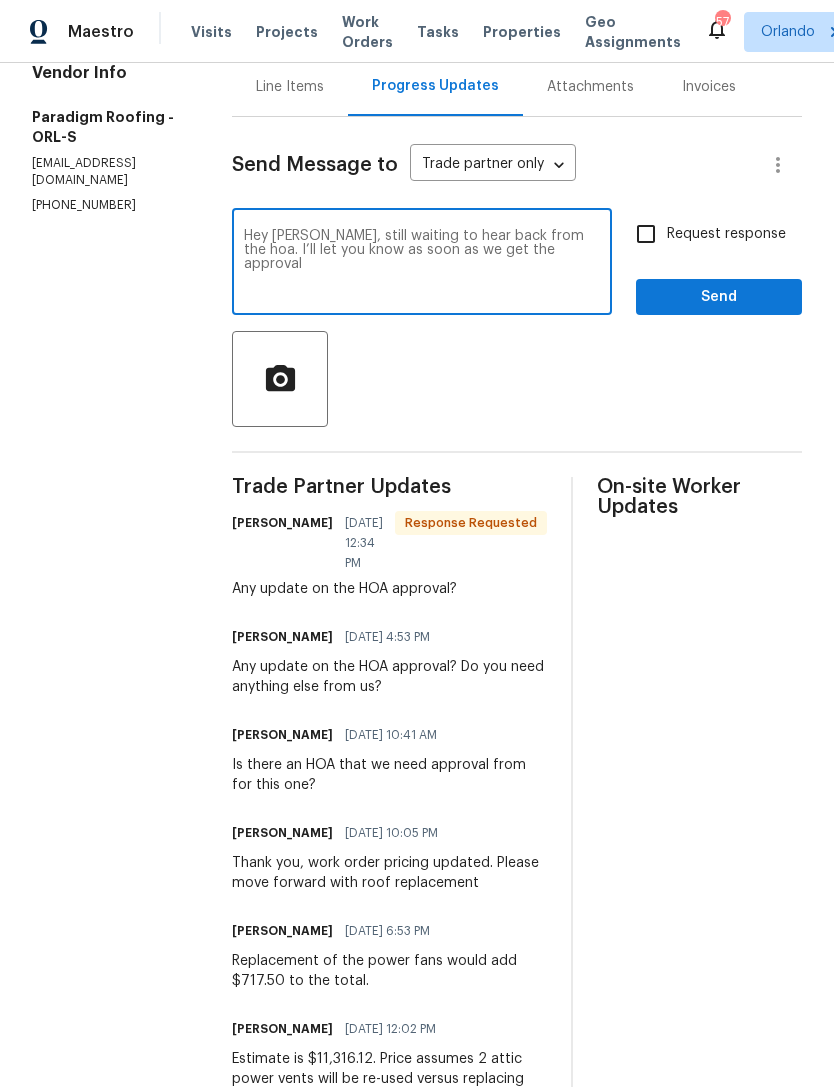 type on "Hey [PERSON_NAME], still waiting to hear back from the hoa. I’ll let you know as soon as we get the approval" 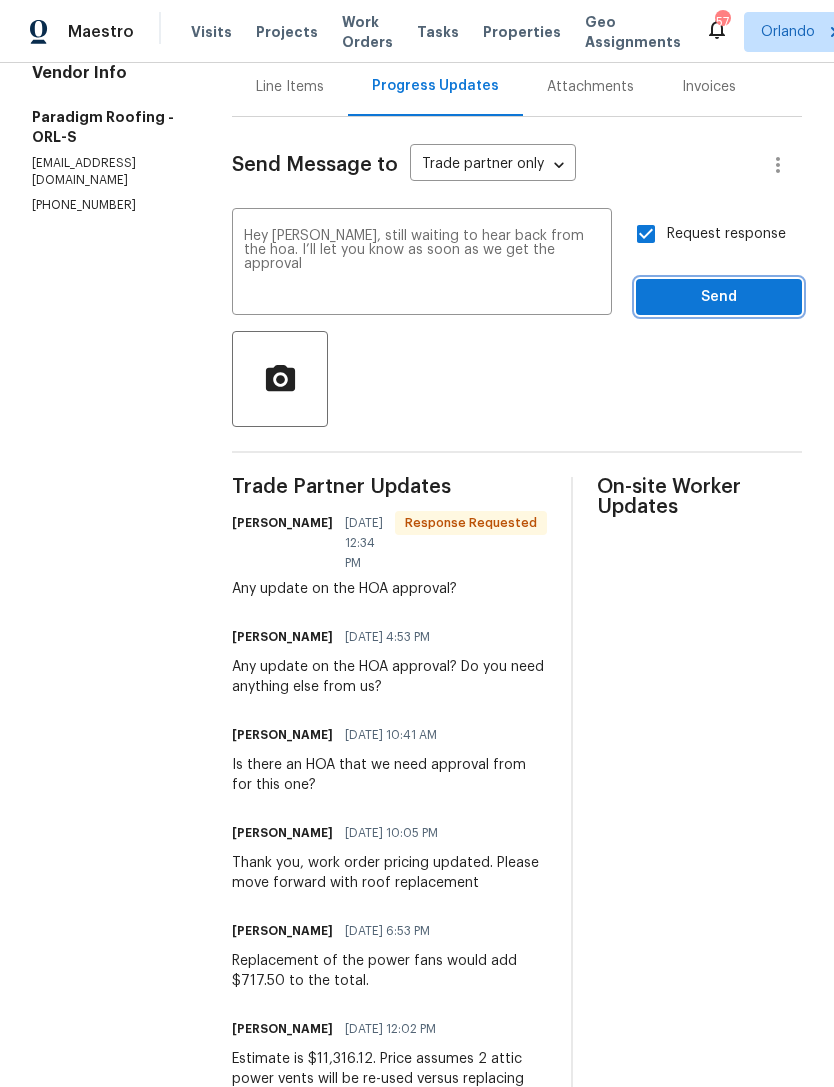 click on "Send" at bounding box center (719, 297) 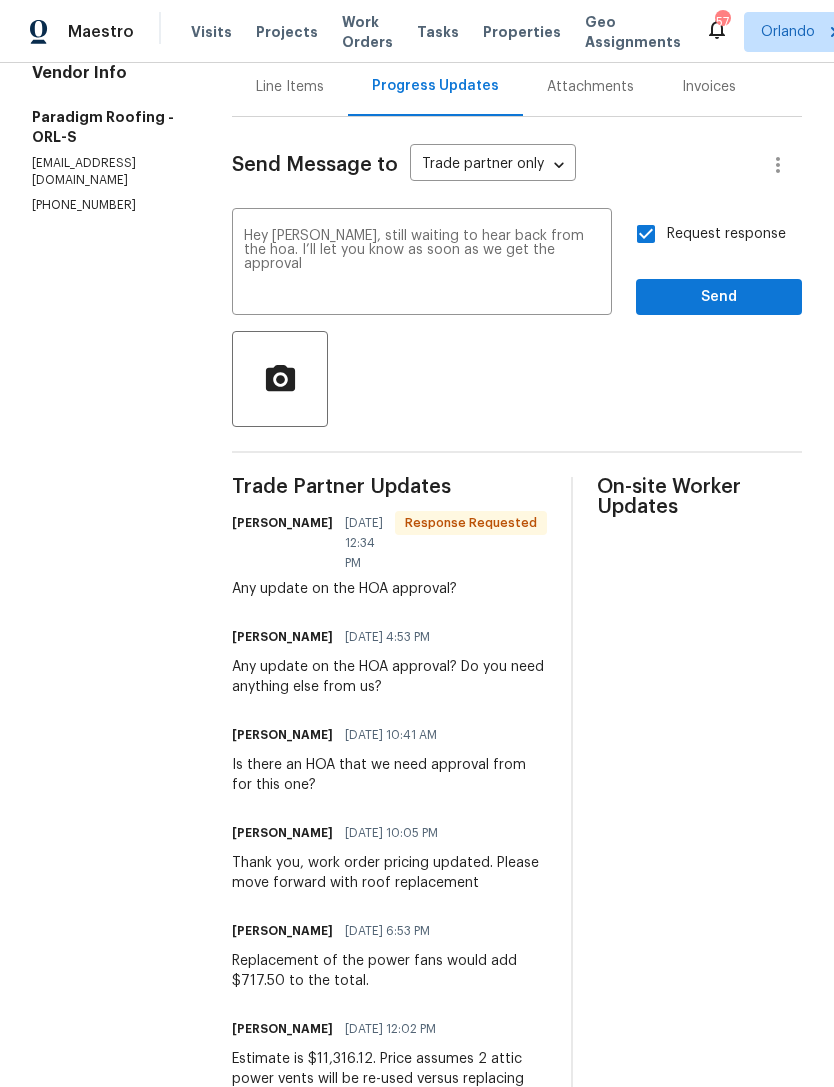 scroll, scrollTop: 0, scrollLeft: 0, axis: both 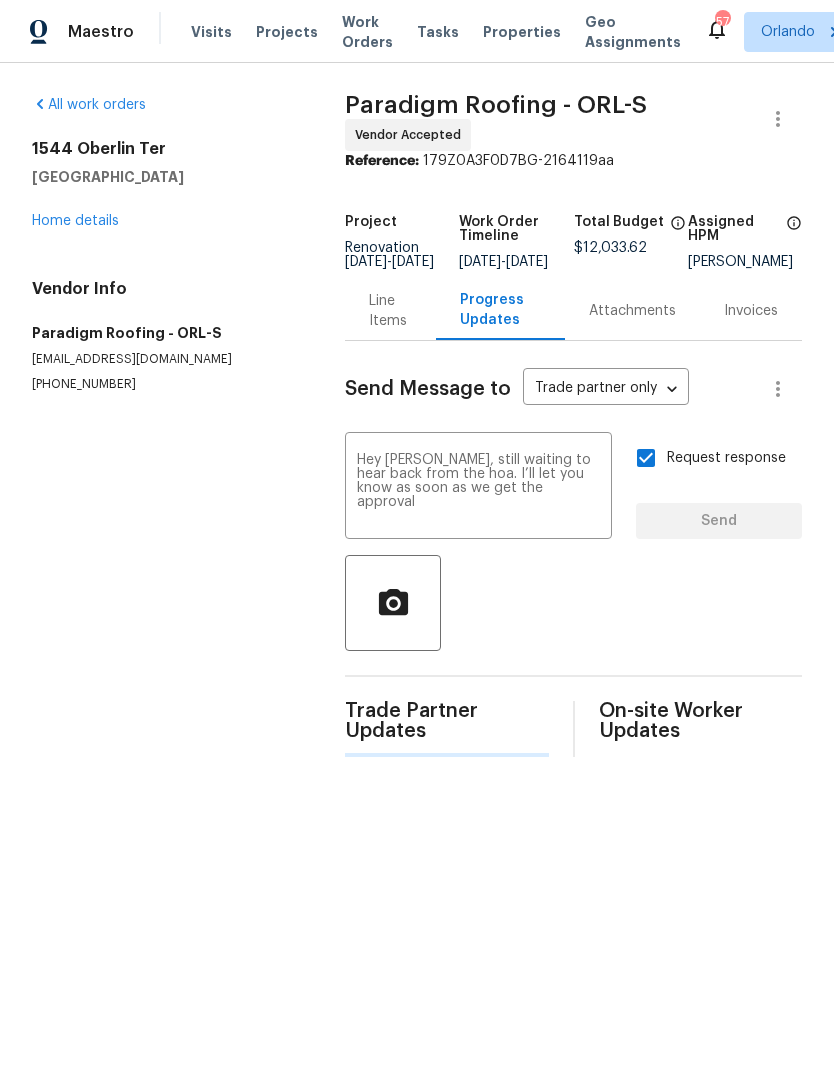 type 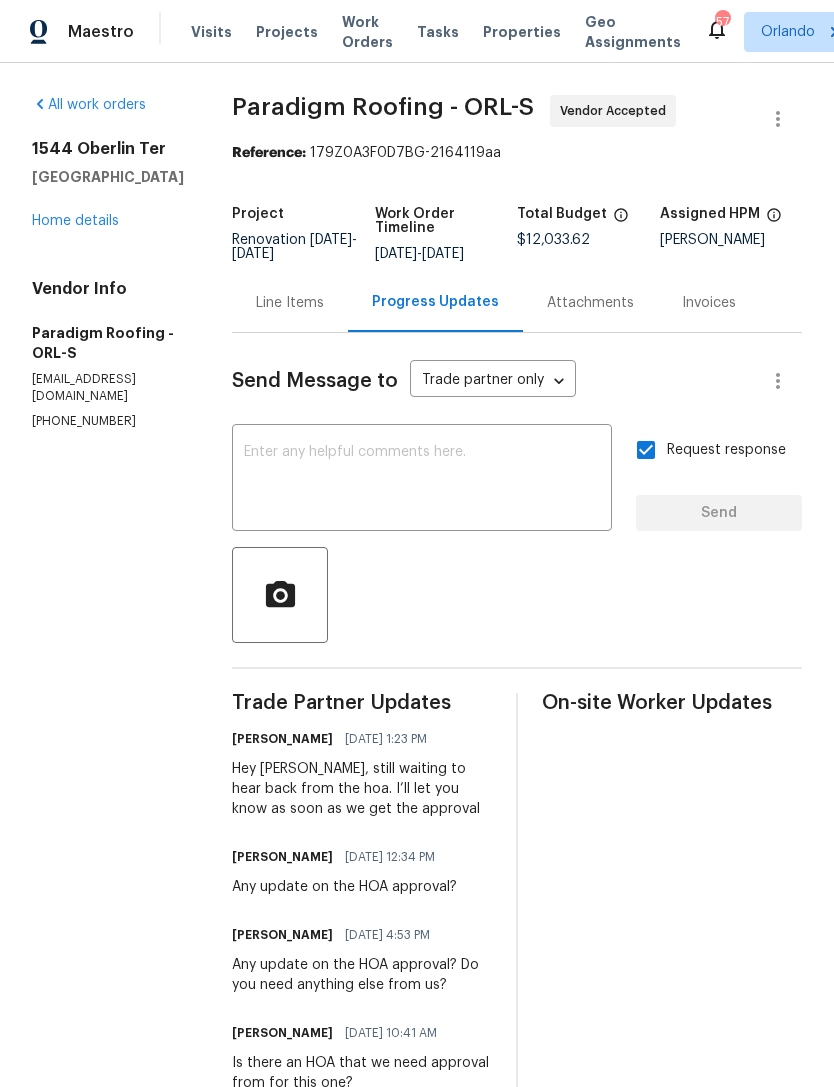 scroll, scrollTop: 0, scrollLeft: 0, axis: both 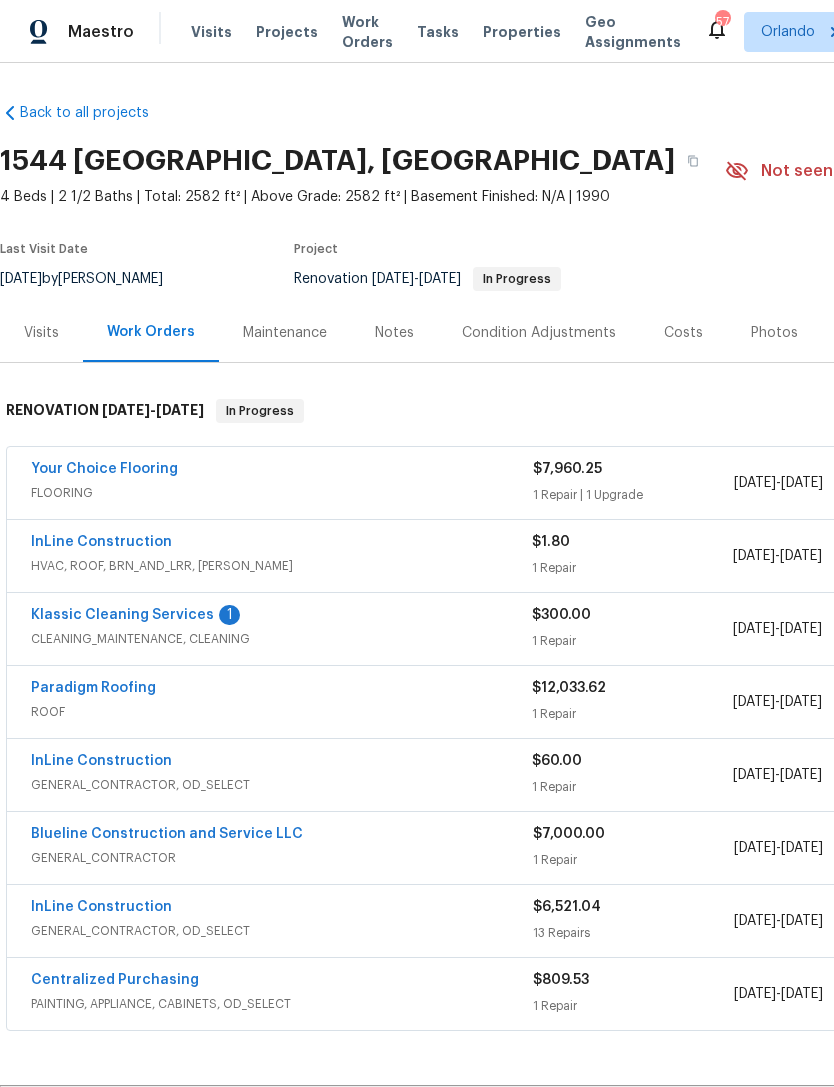 click on "Klassic Cleaning Services" at bounding box center (122, 615) 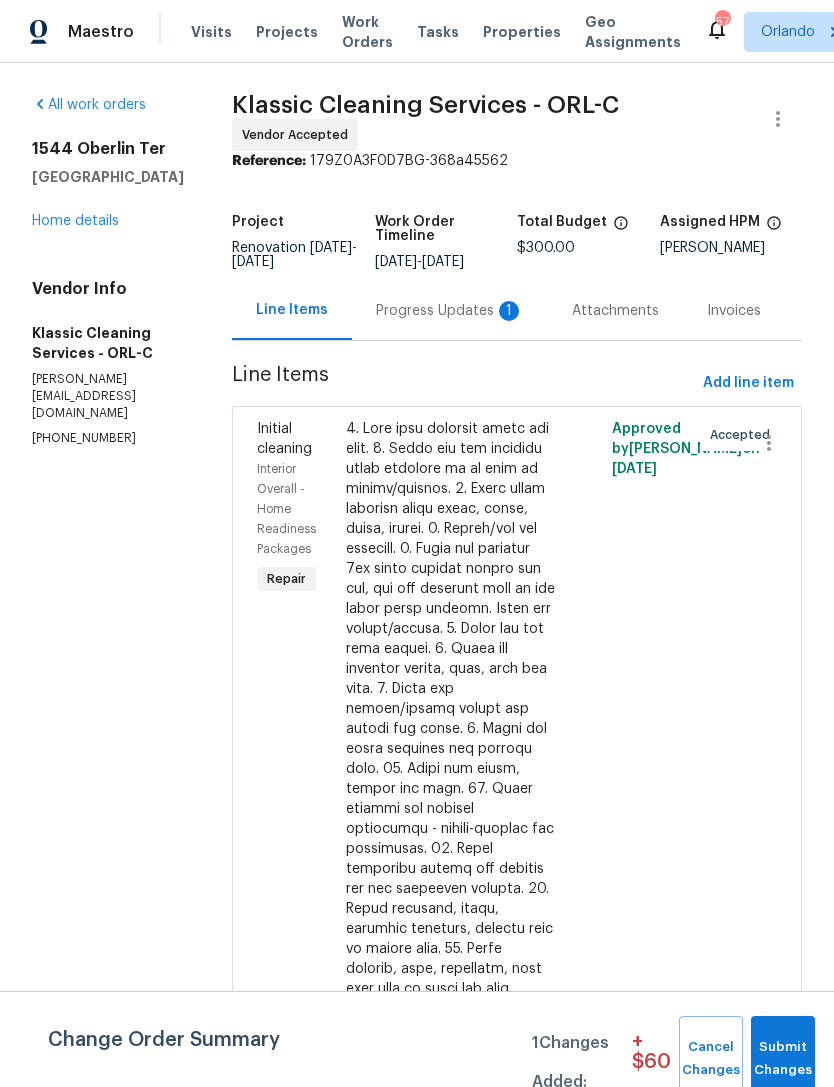 click on "Progress Updates 1" at bounding box center (450, 311) 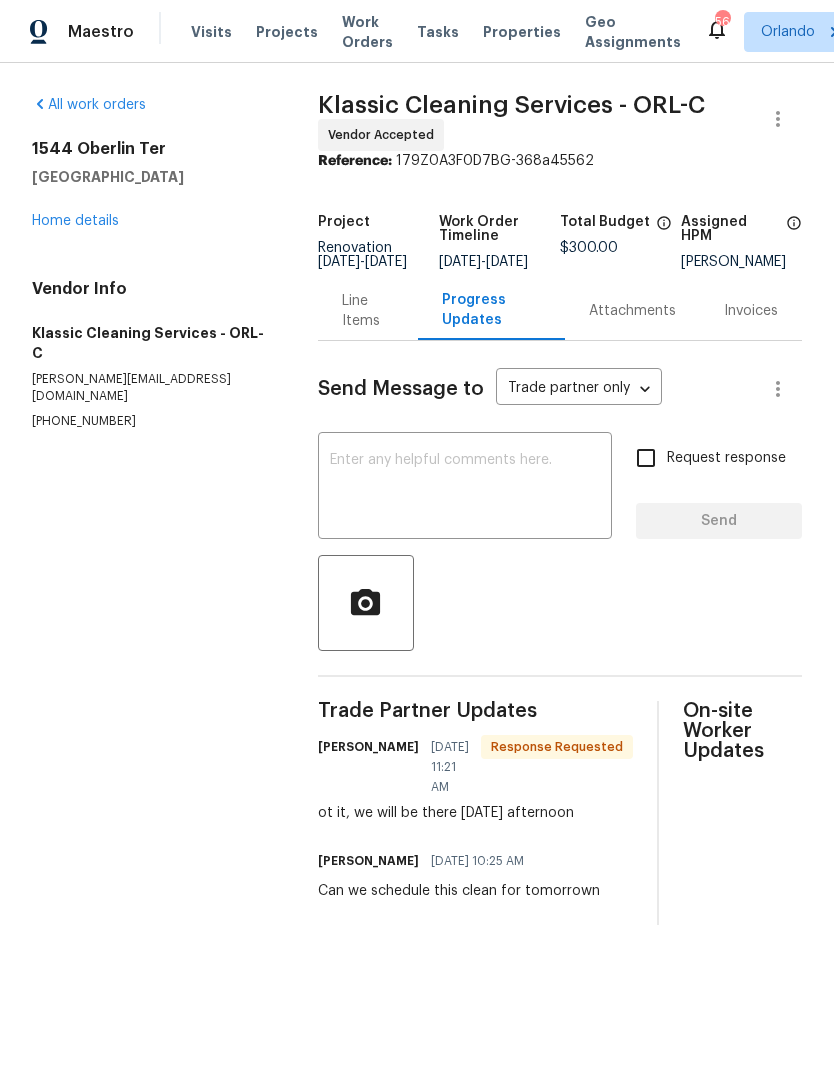 click on "Home details" at bounding box center [75, 221] 